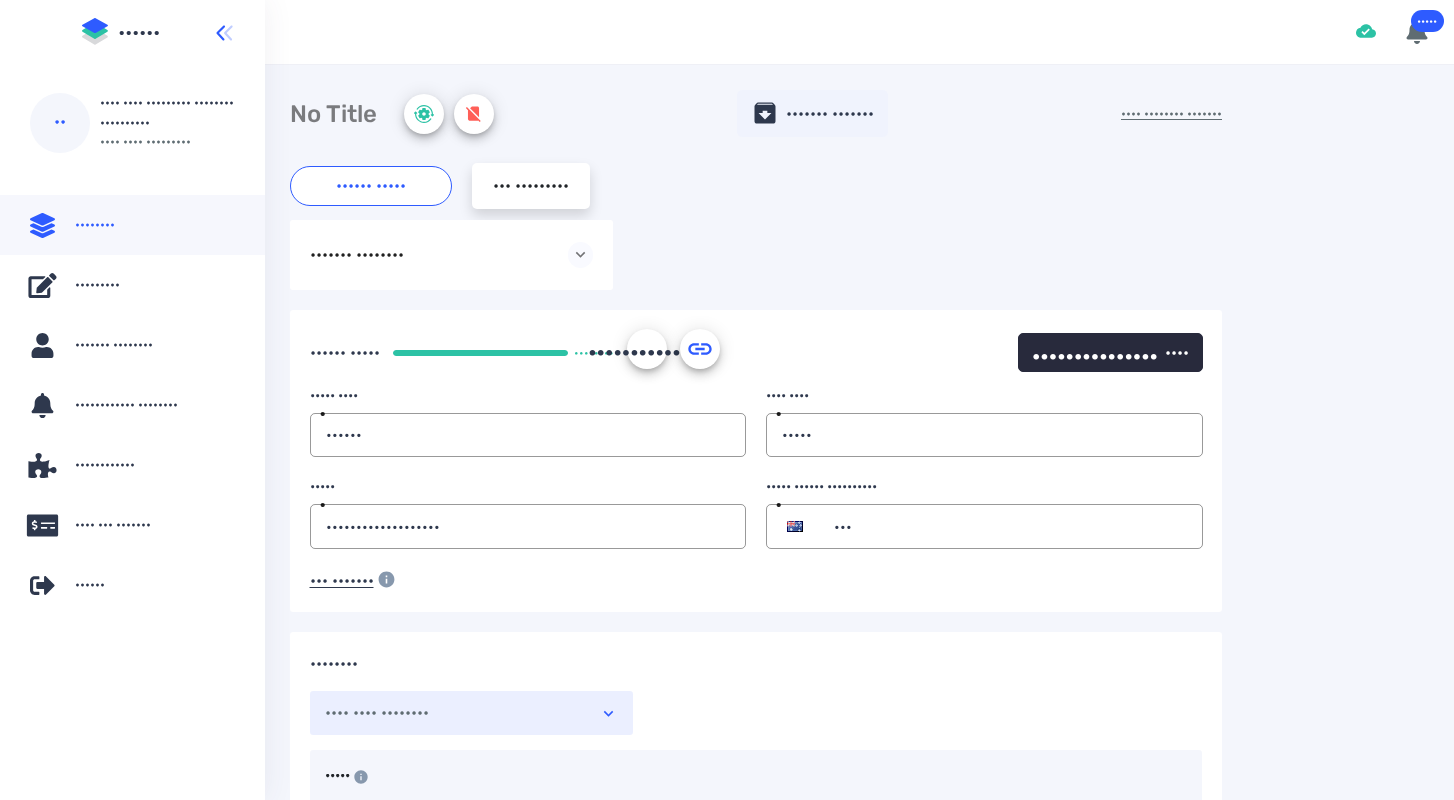 scroll, scrollTop: 0, scrollLeft: 0, axis: both 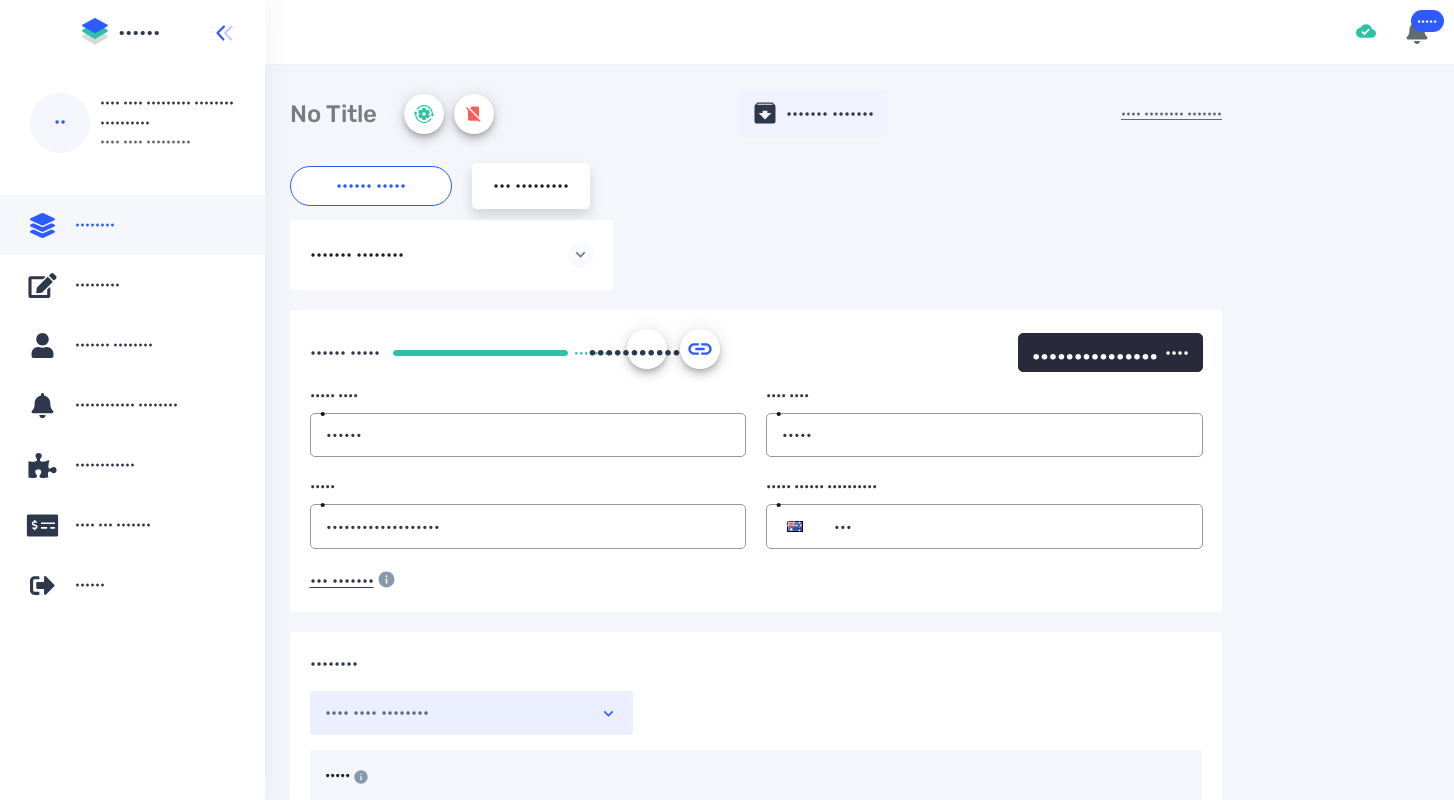 click on "•••••• ••••••••••••••• • •••••••••• • ••••••••••••••••• ••••••• •••• ••••••• ••••••••••••••• • •••••••••• • •••••••••••••••••• ••••••• •••• •••••••" at bounding box center (132, 32) 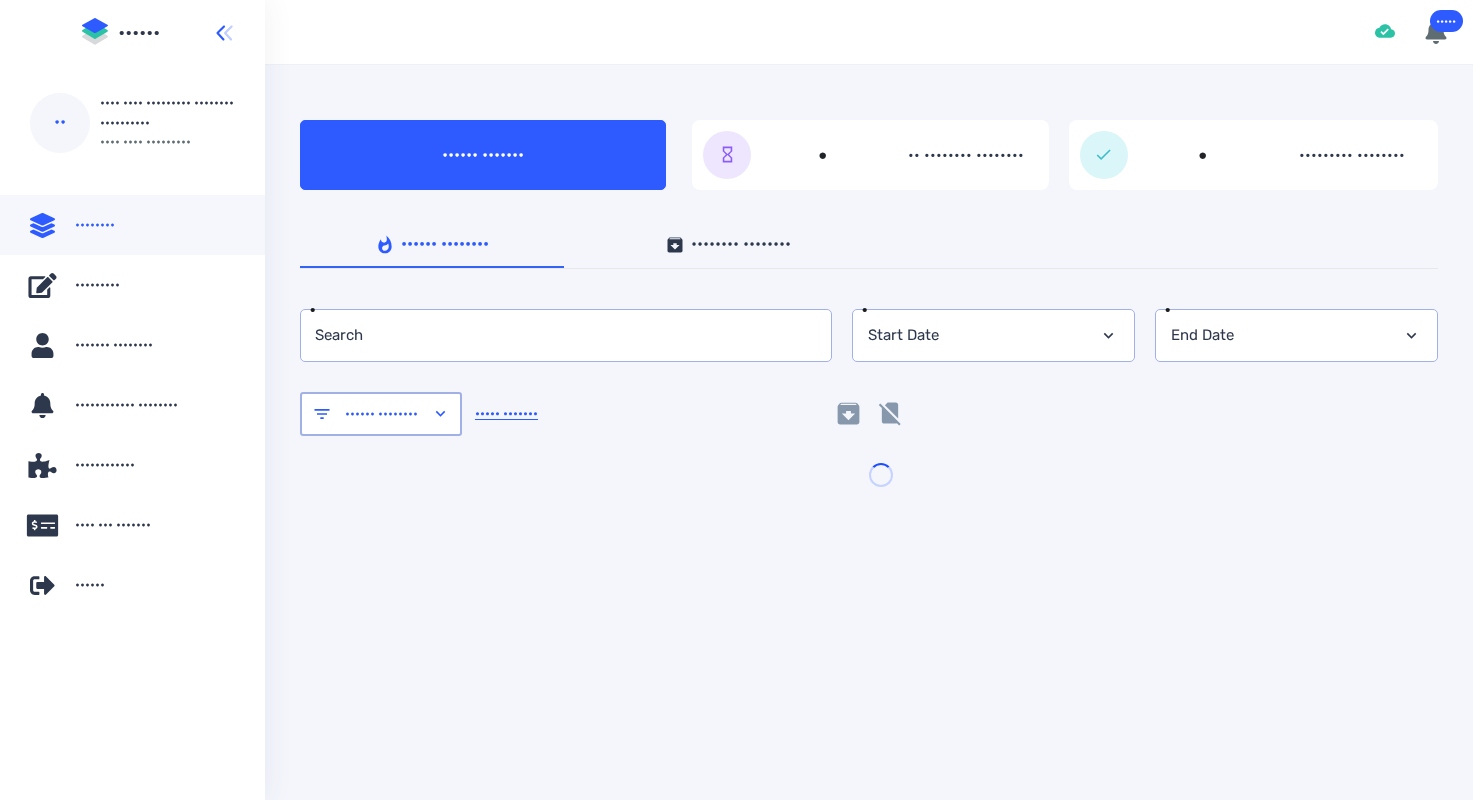 click at bounding box center [559, 335] 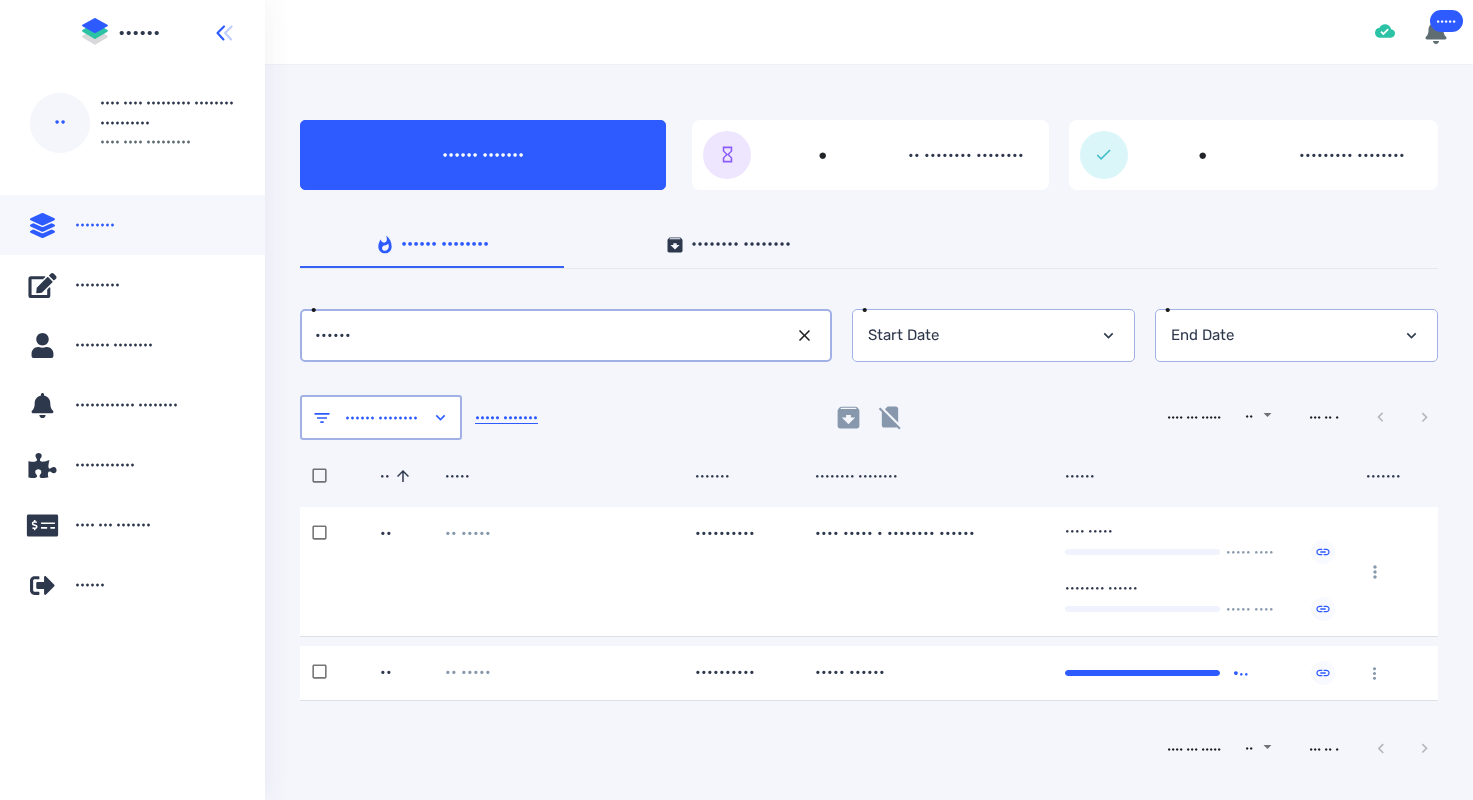 type on "••••••" 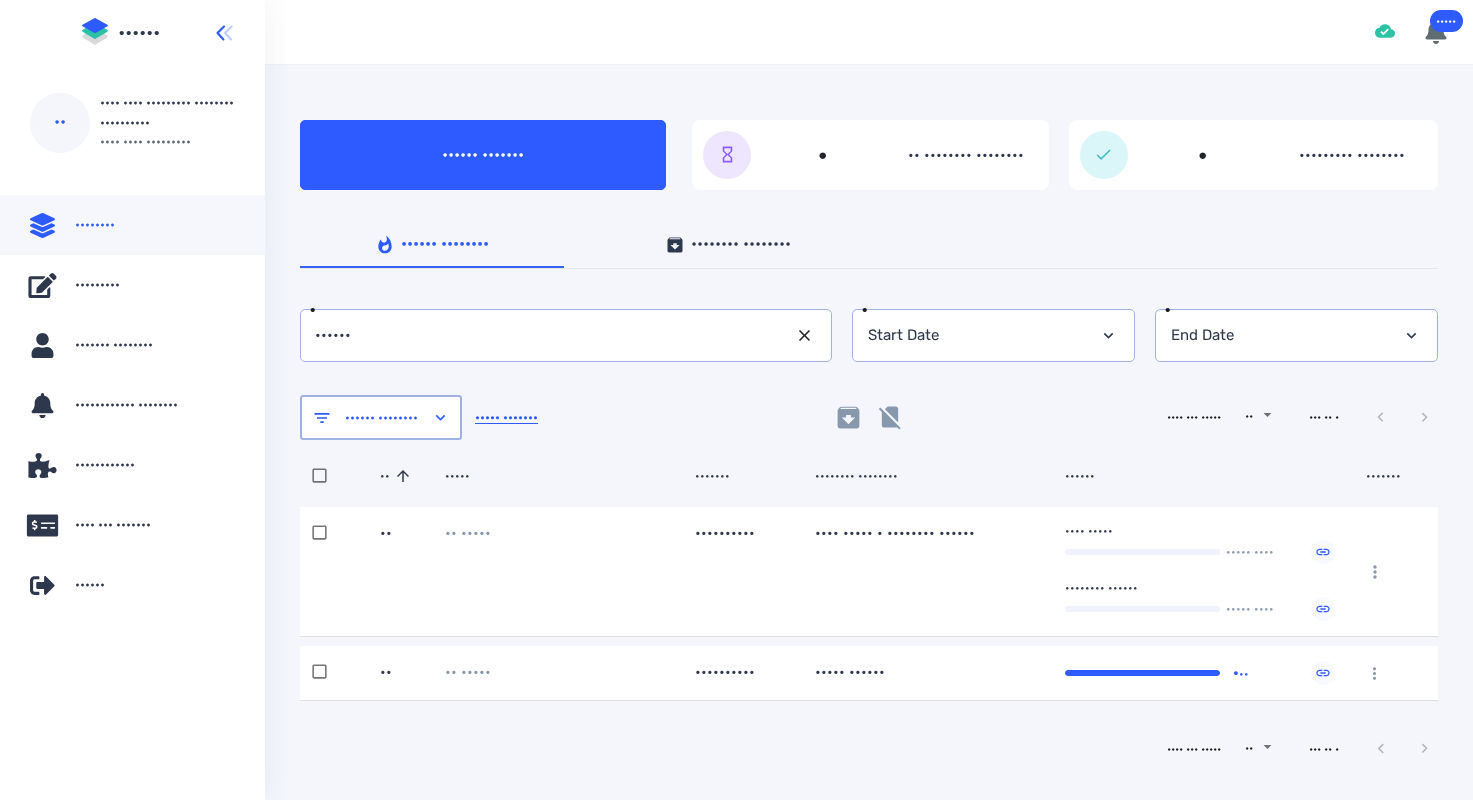 click on "••••   ••••• • ••••••••  ••••••" at bounding box center [925, 571] 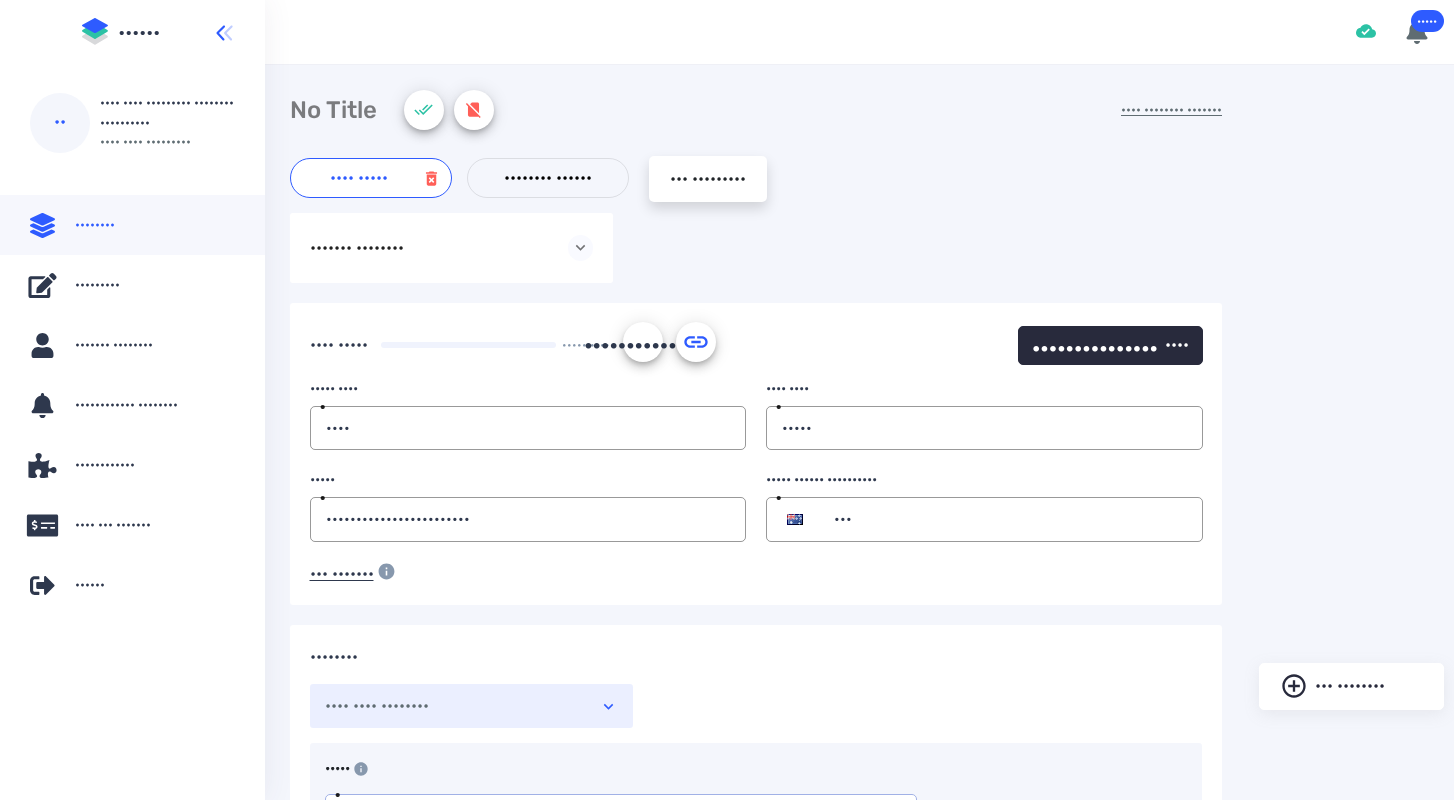 click at bounding box center (581, 248) 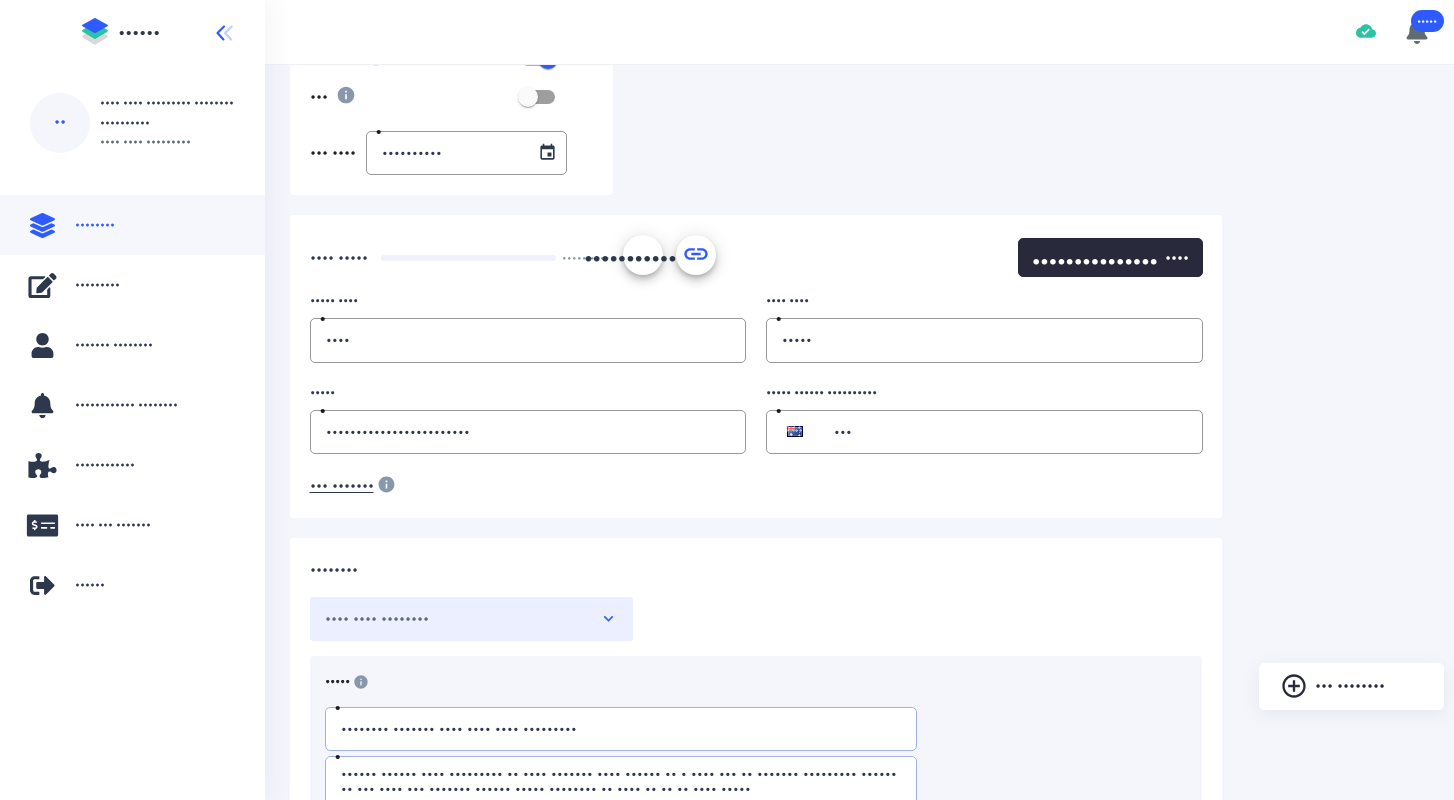 scroll, scrollTop: 289, scrollLeft: 0, axis: vertical 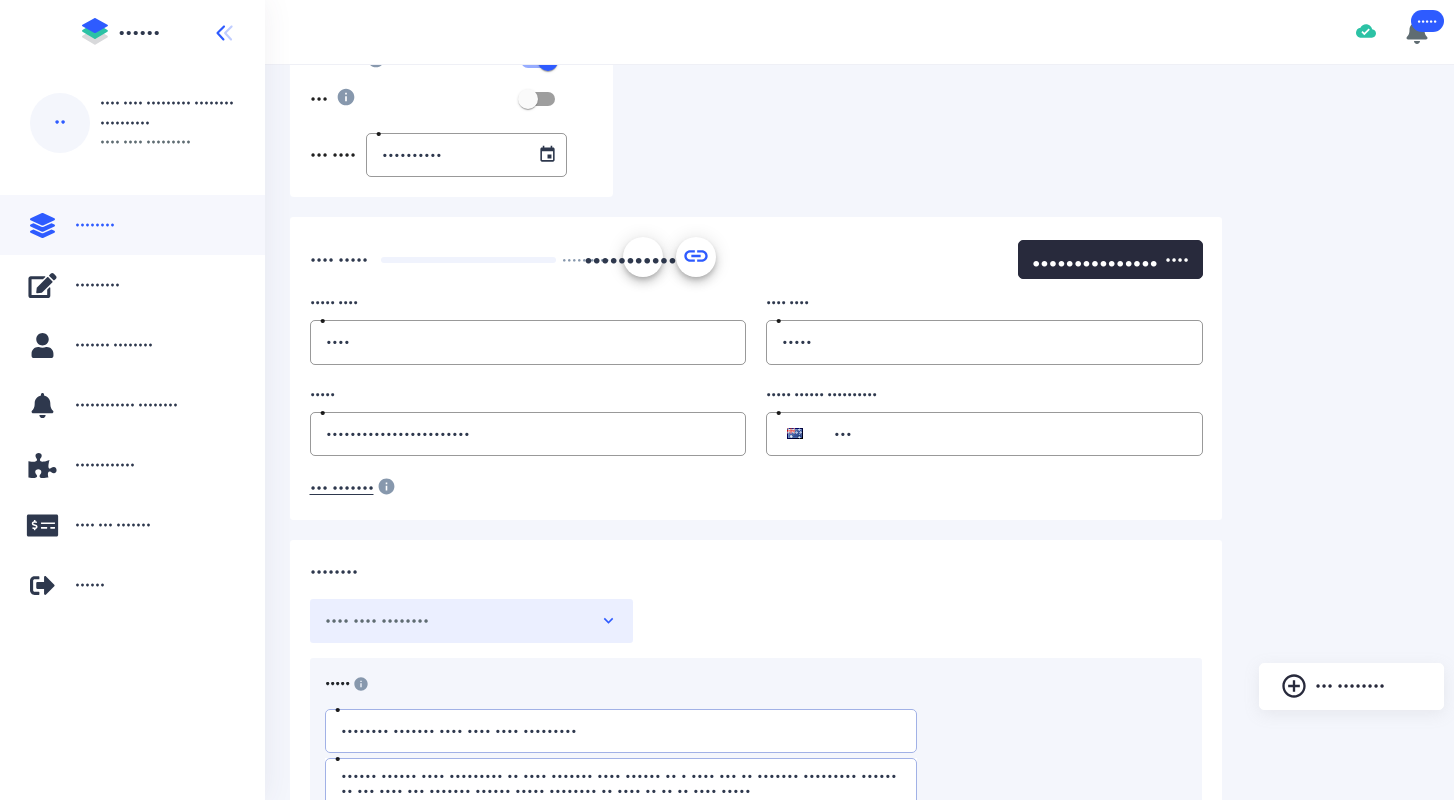 click at bounding box center [547, 154] 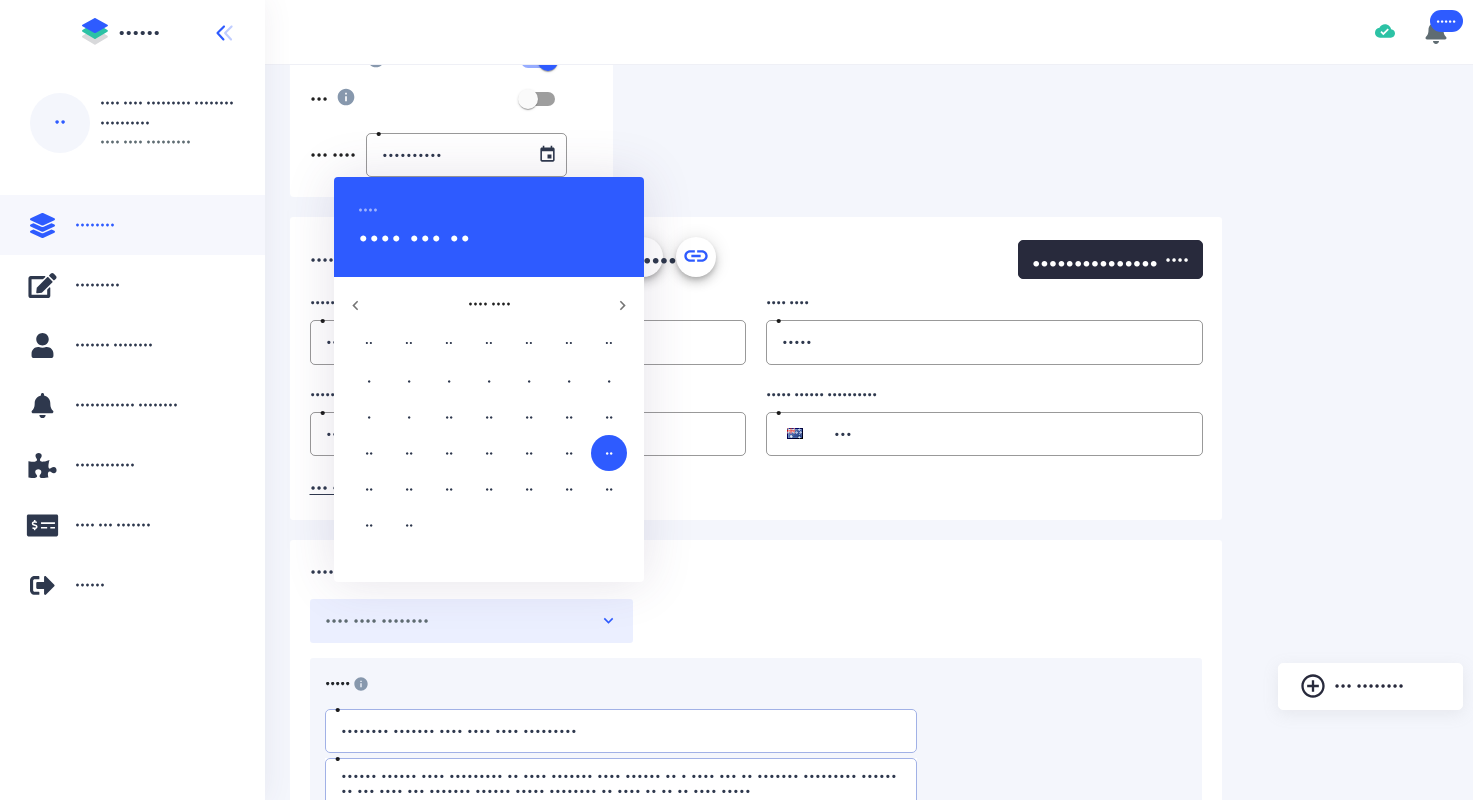 click on "••" at bounding box center [369, 381] 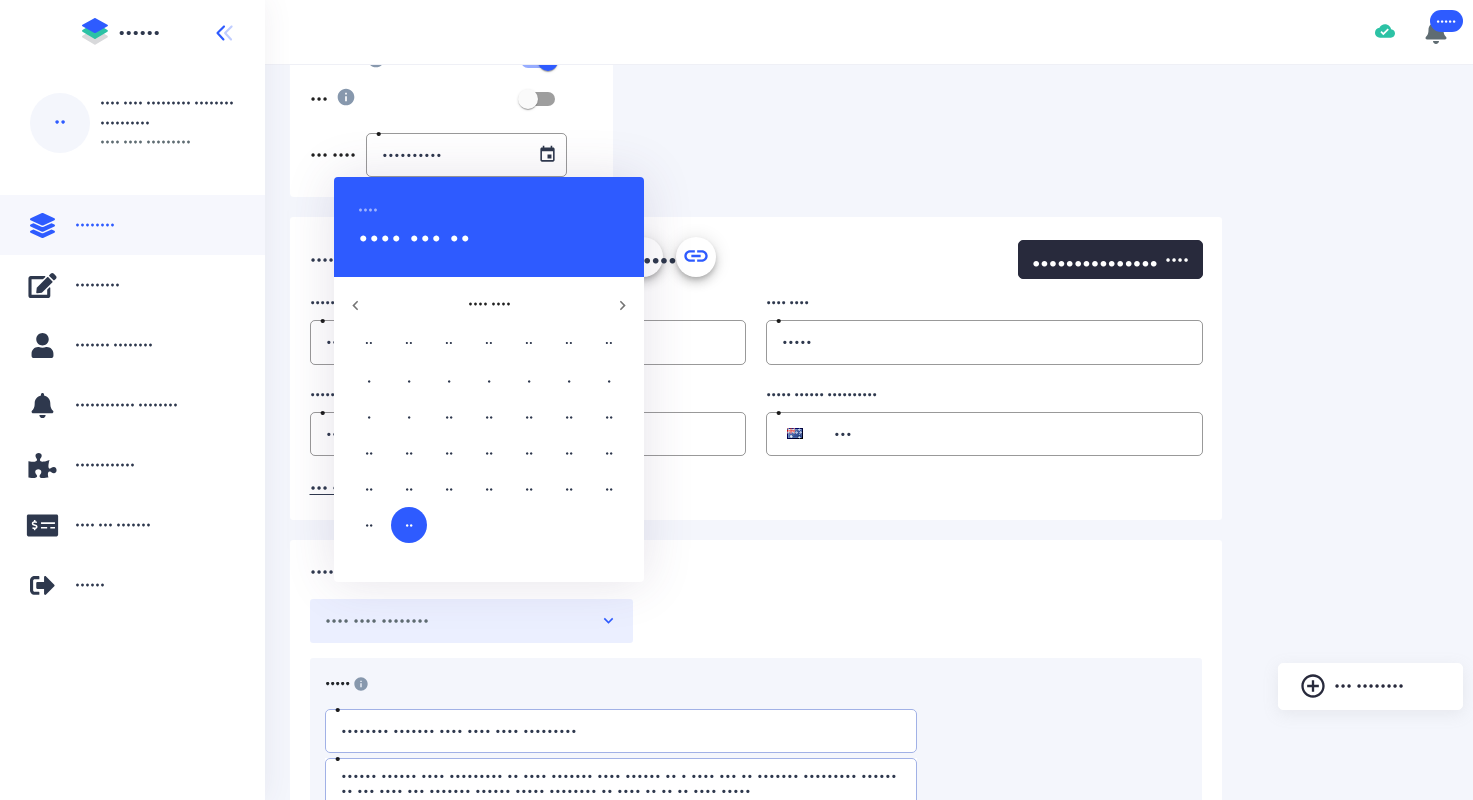 click at bounding box center [736, 400] 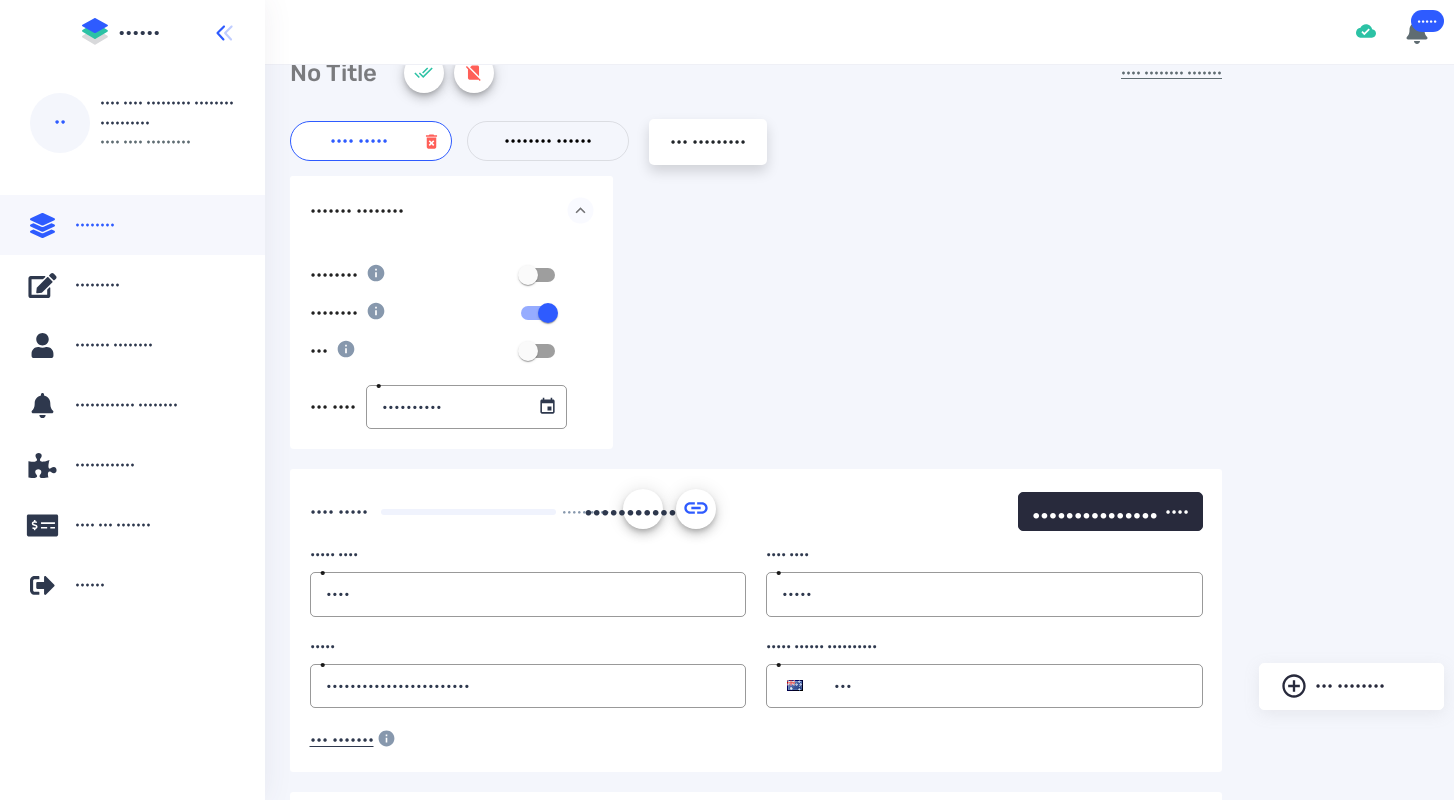 scroll, scrollTop: 0, scrollLeft: 0, axis: both 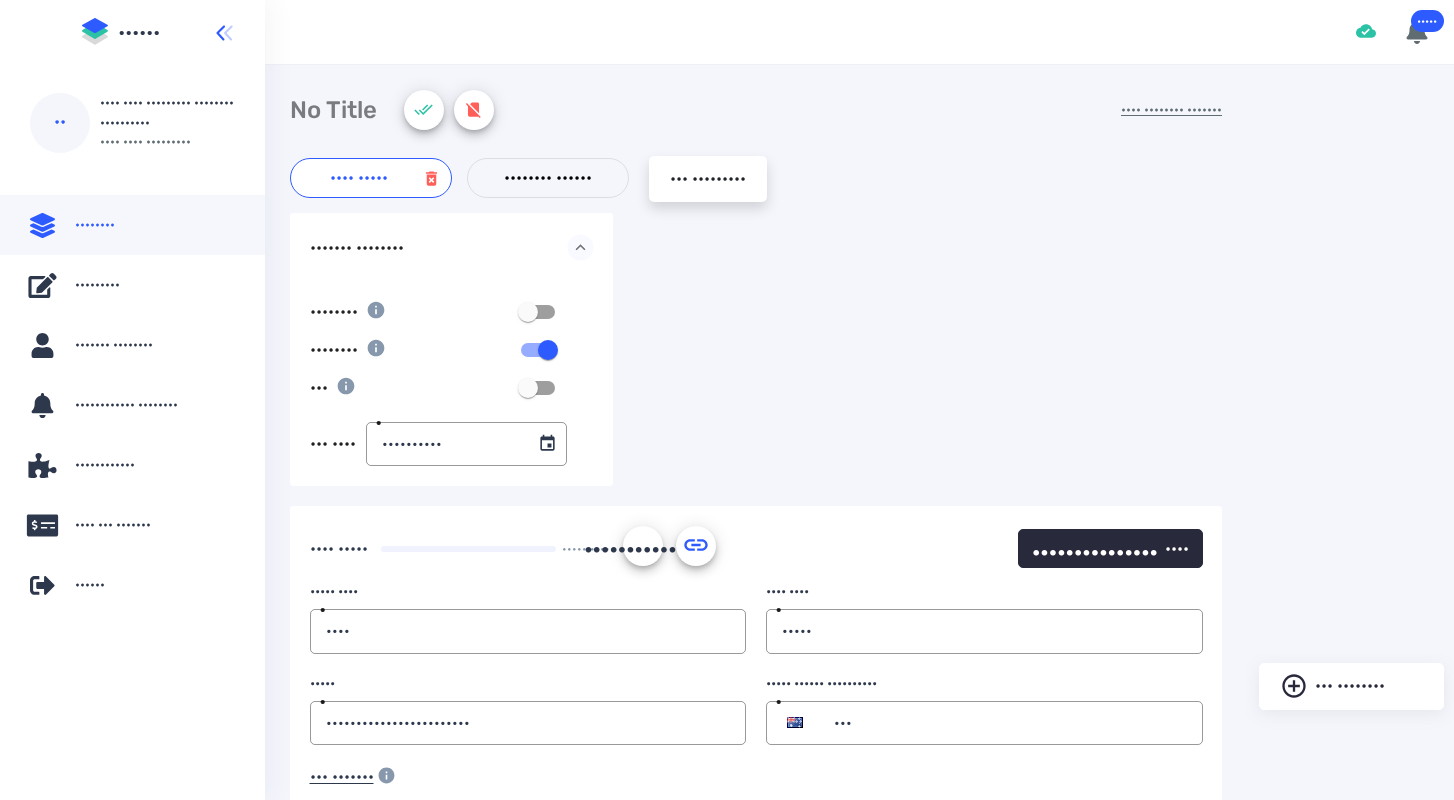 click on "••••••••  ••••••" at bounding box center [548, 178] 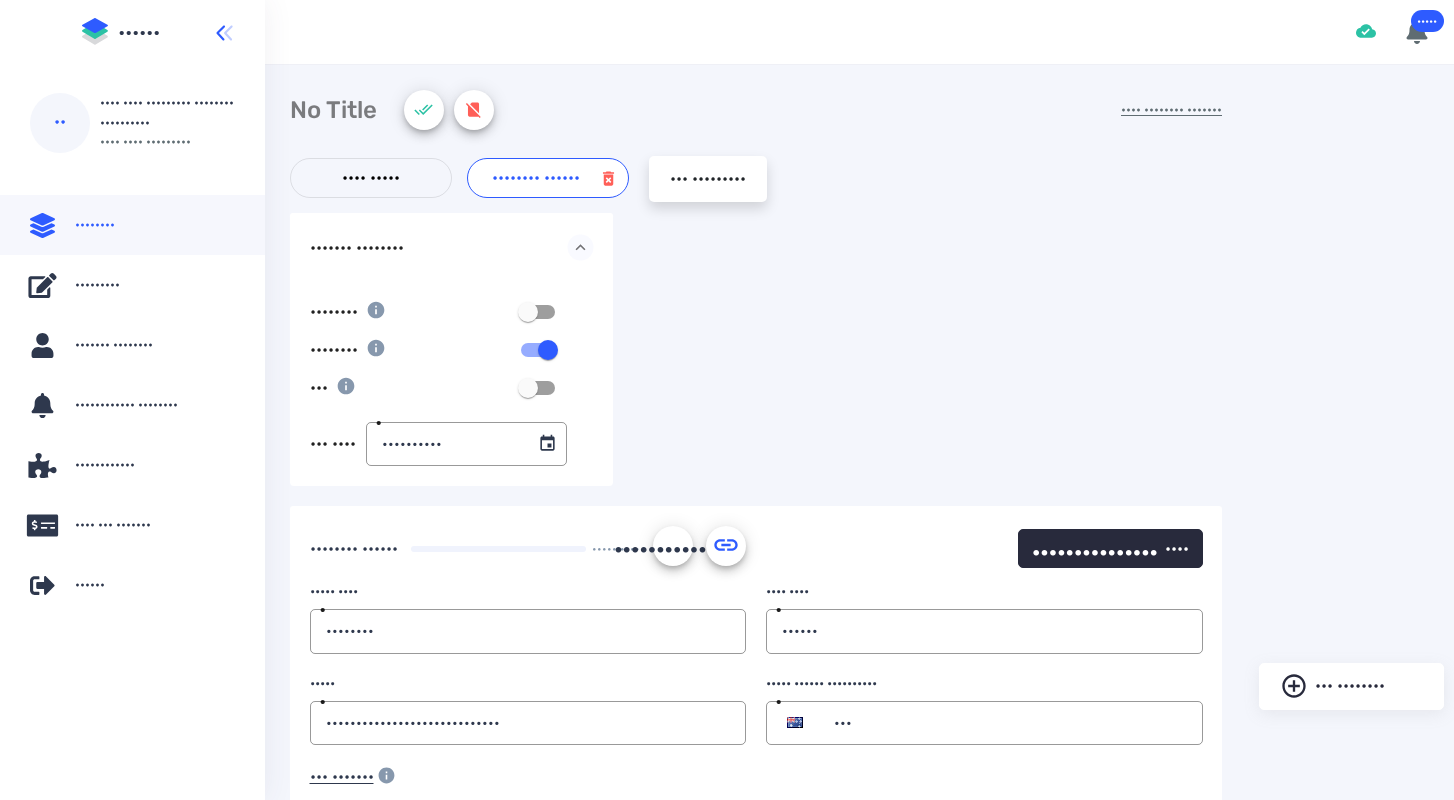 click at bounding box center (548, 444) 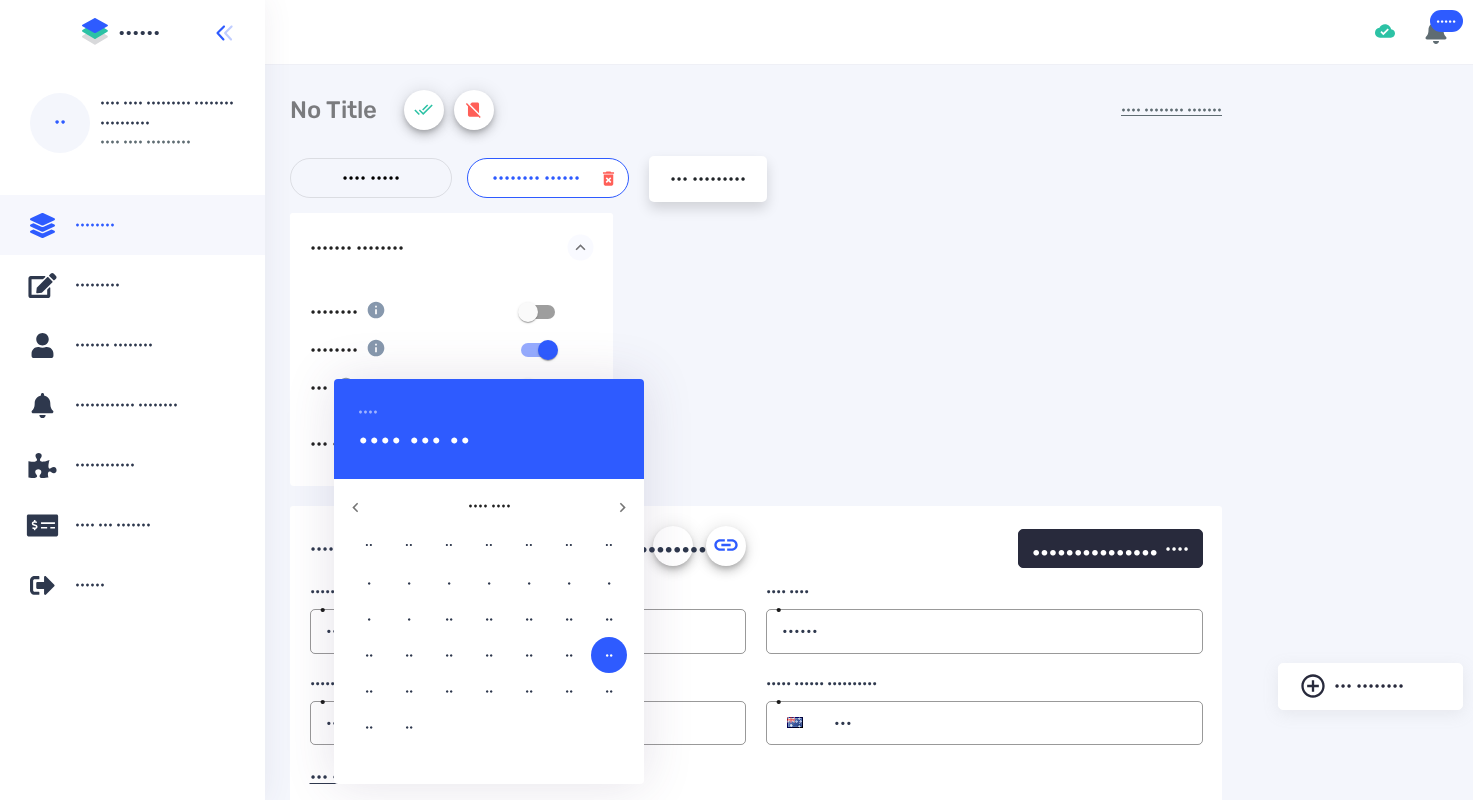 click on "••" at bounding box center (369, 583) 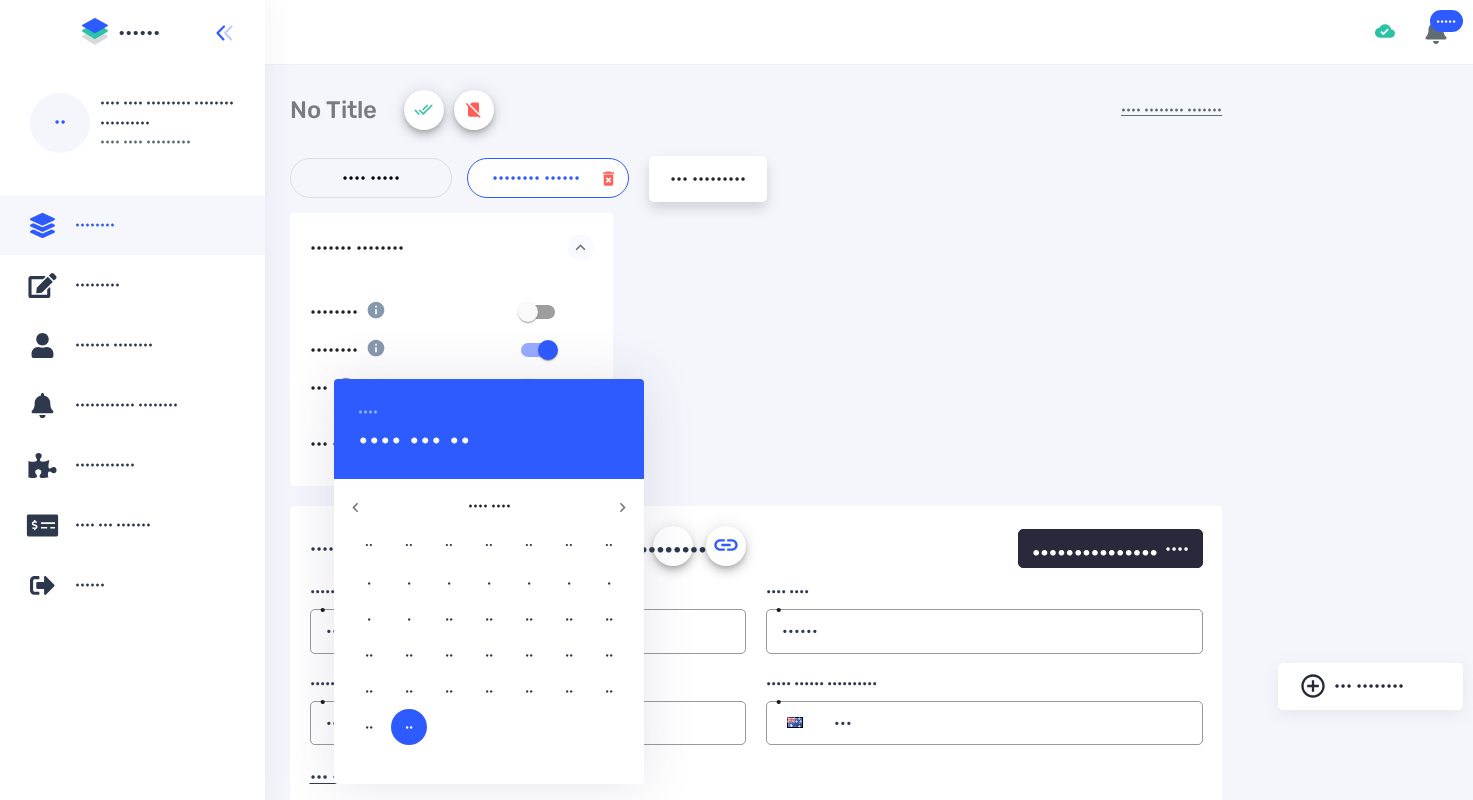 drag, startPoint x: 866, startPoint y: 367, endPoint x: 547, endPoint y: 290, distance: 328.16156 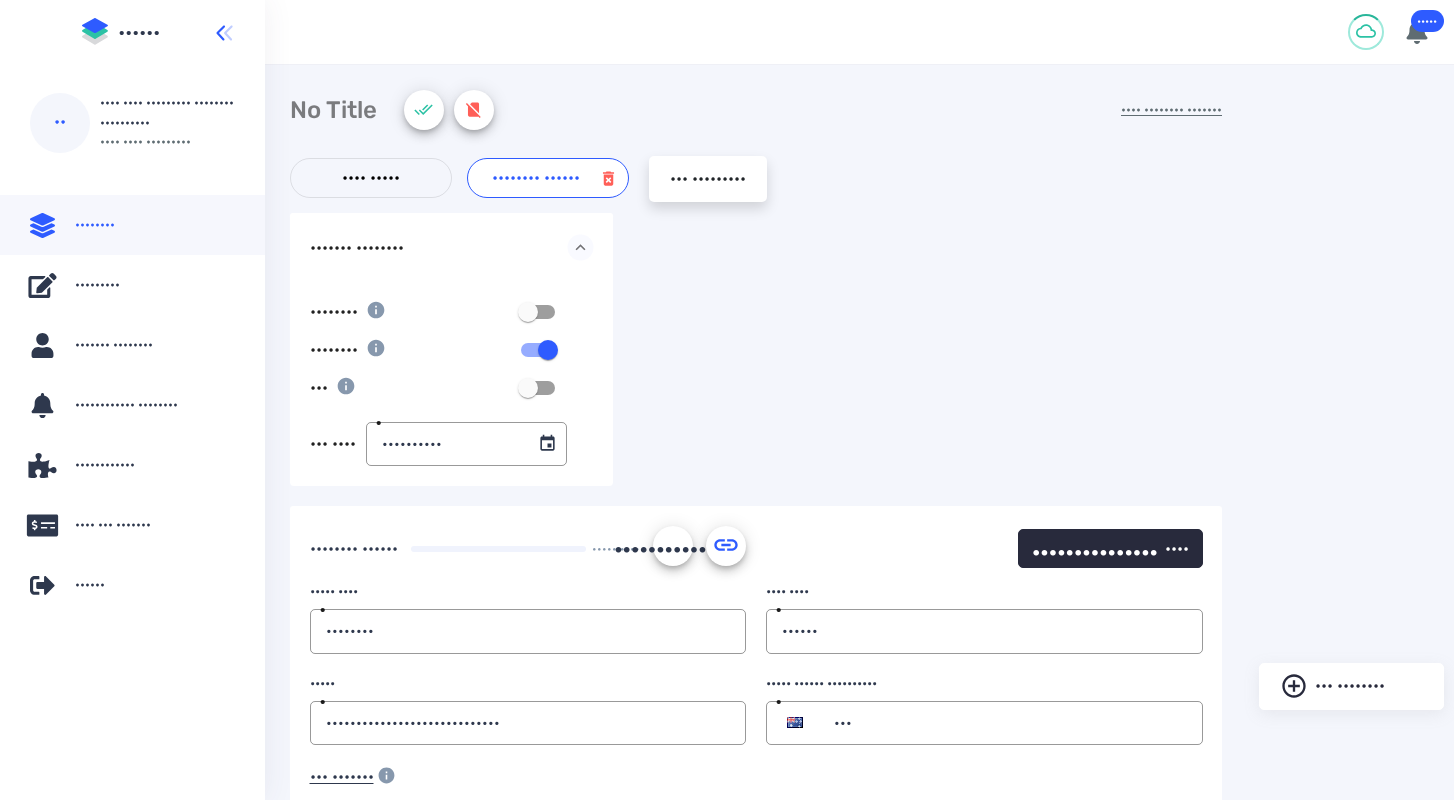 click on "••••   •••••" at bounding box center (371, 178) 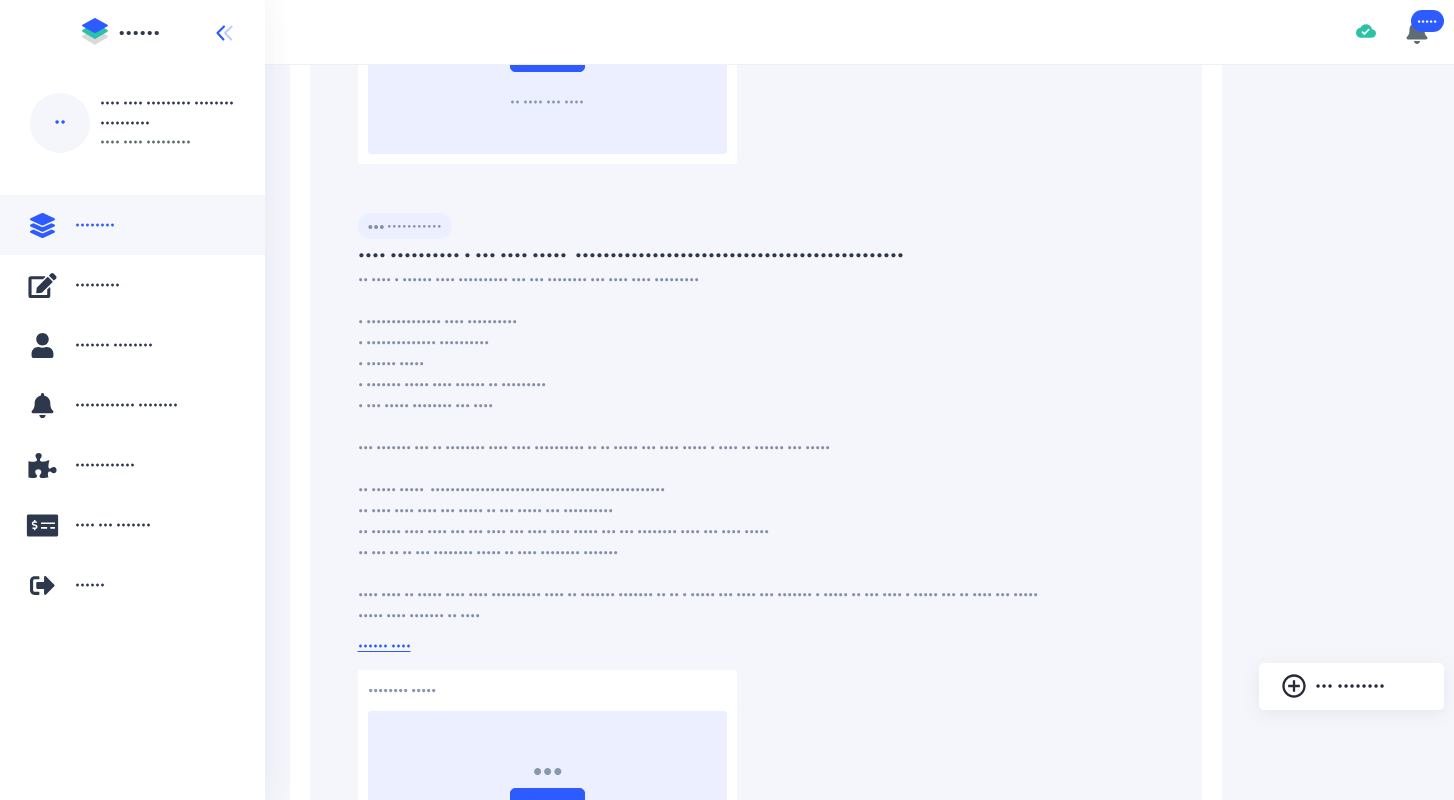scroll, scrollTop: 3097, scrollLeft: 0, axis: vertical 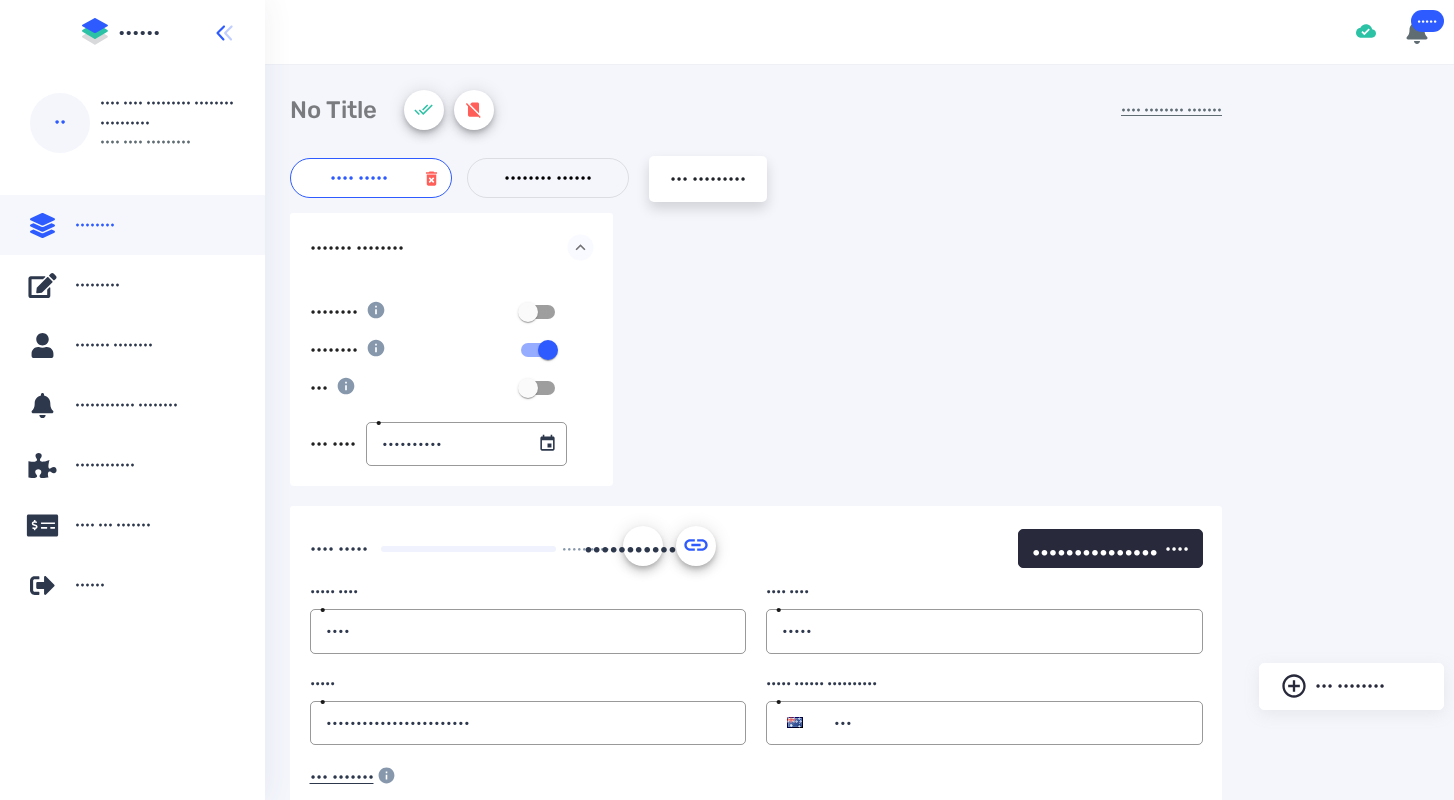 click at bounding box center [547, 443] 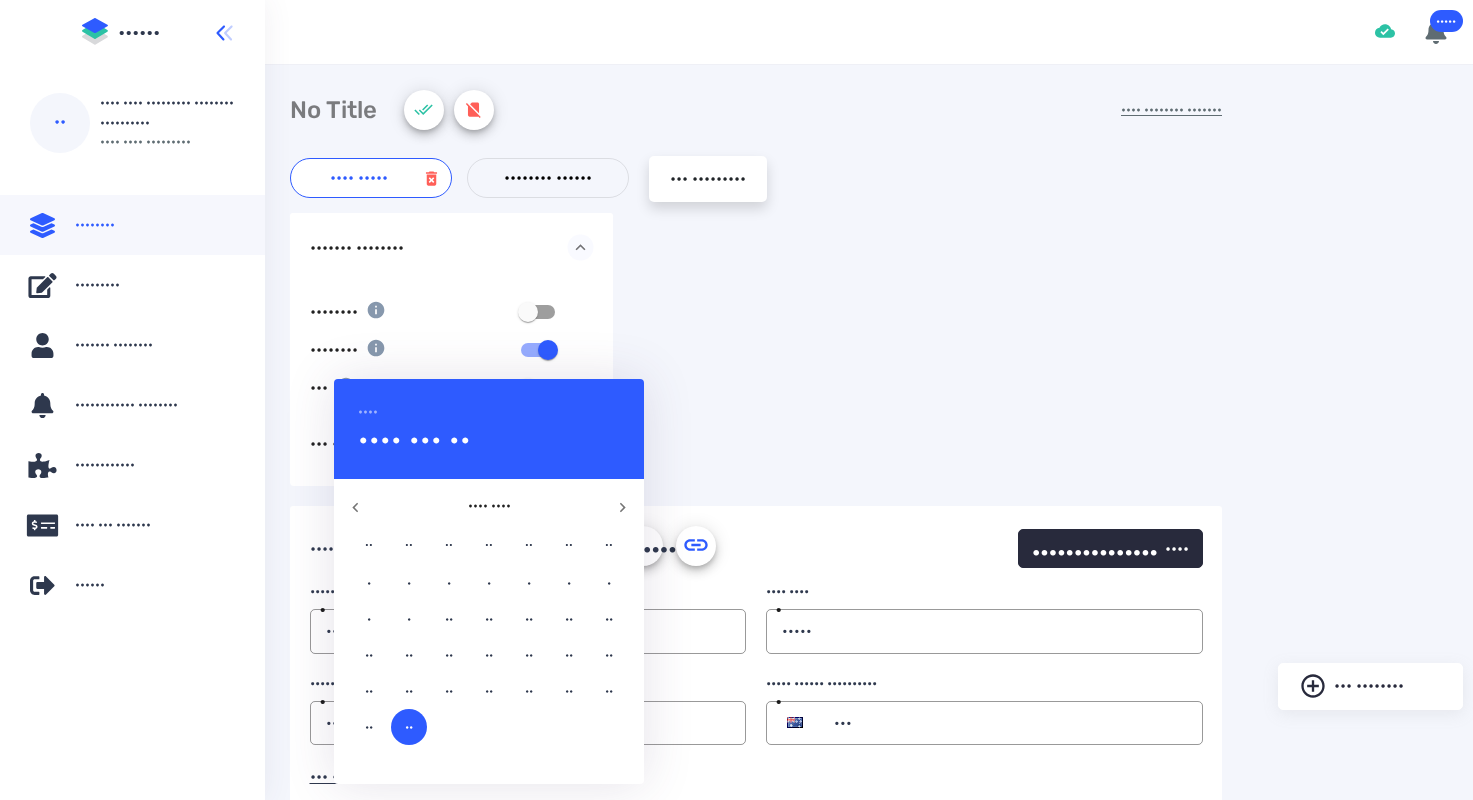 click at bounding box center [736, 400] 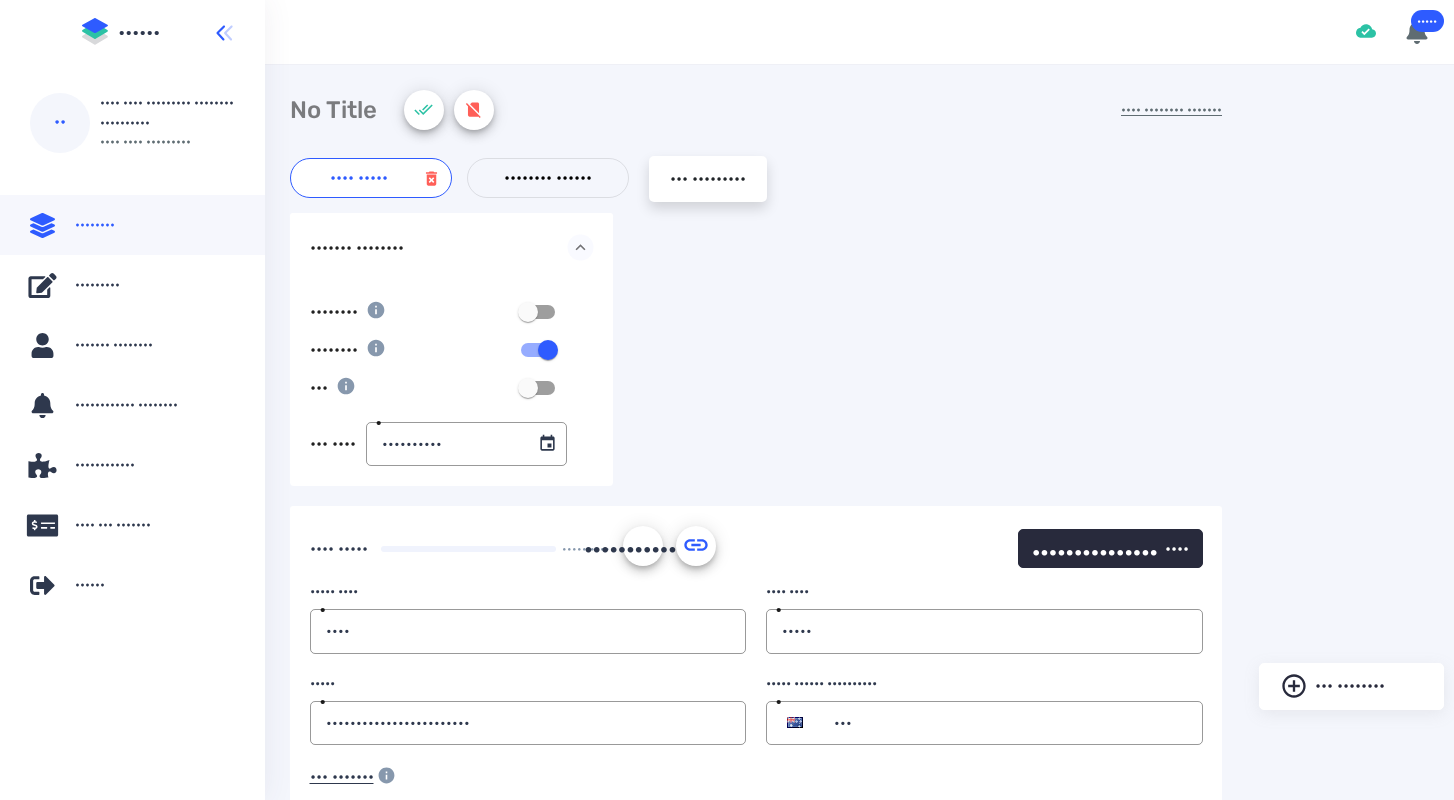 click on "••••••••  ••••••" at bounding box center (548, 178) 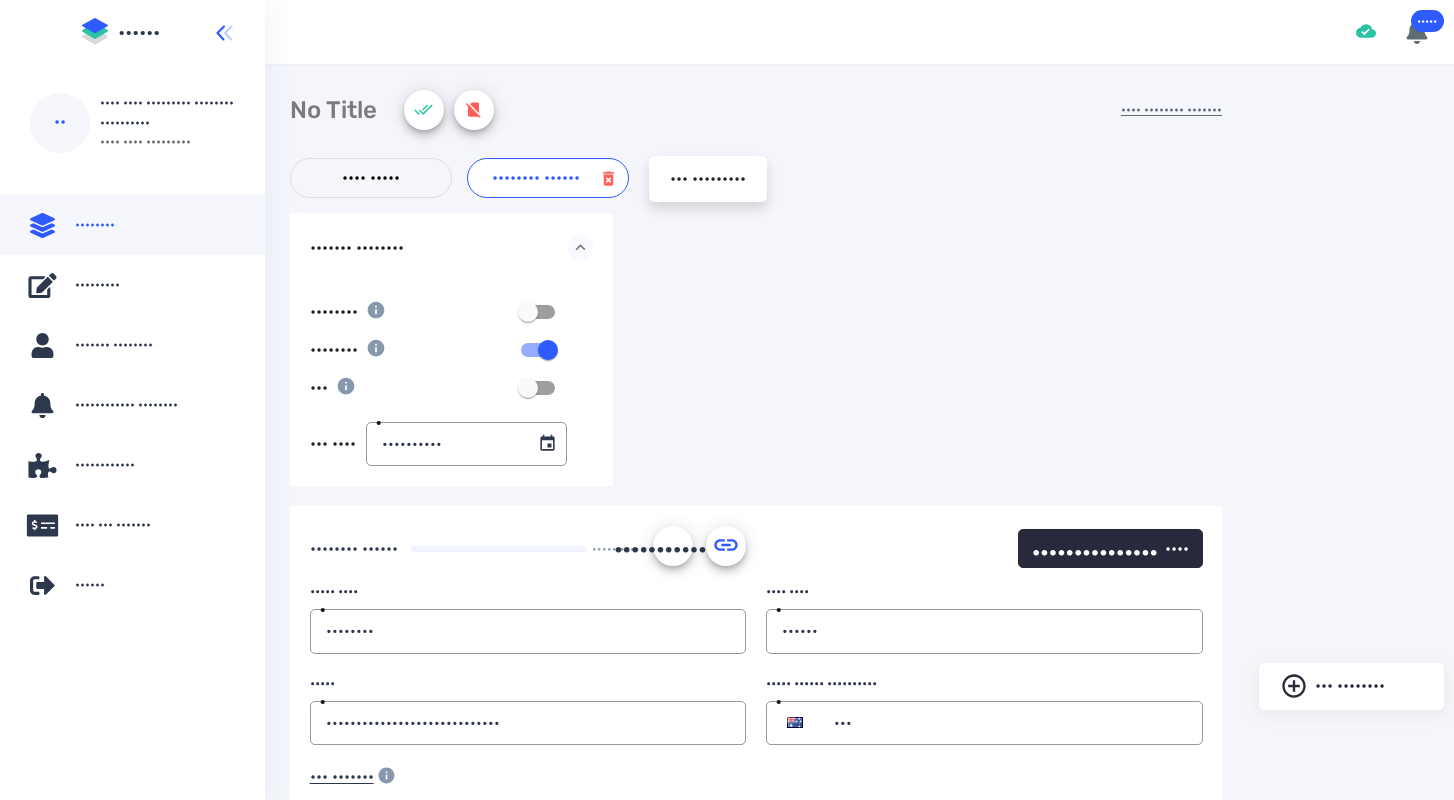 click on "••••   •••••" at bounding box center (371, 178) 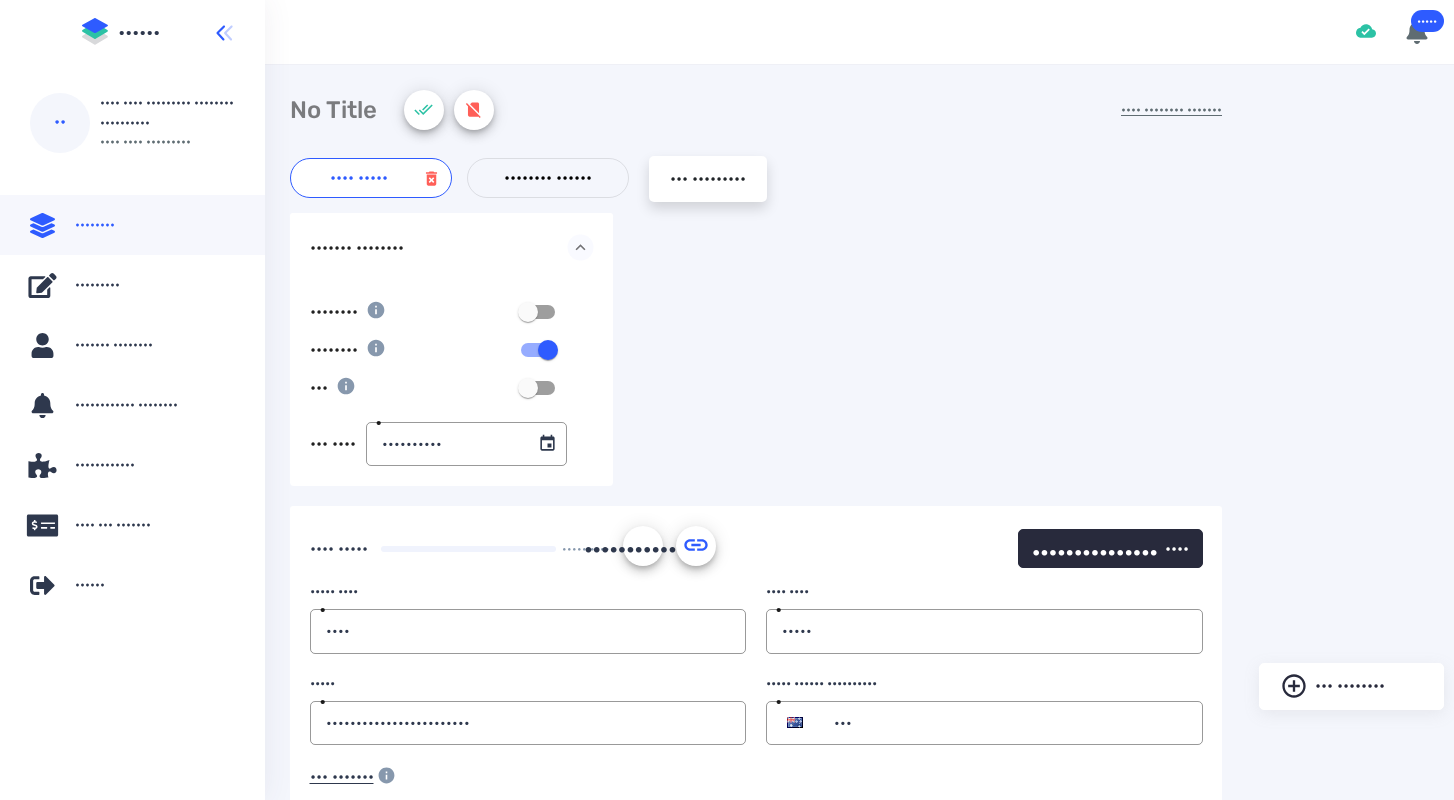 click at bounding box center [548, 444] 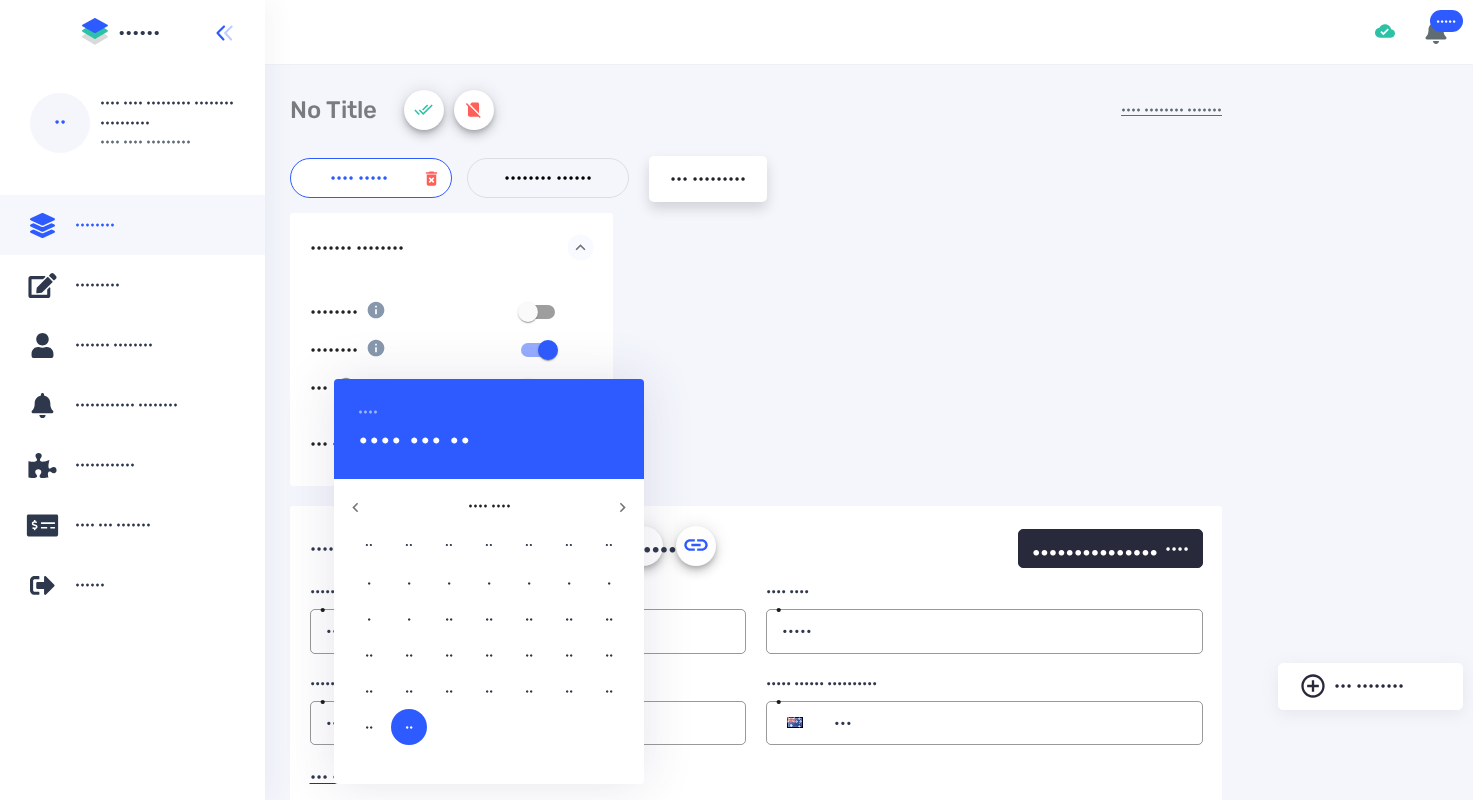 click on "••" at bounding box center [369, 583] 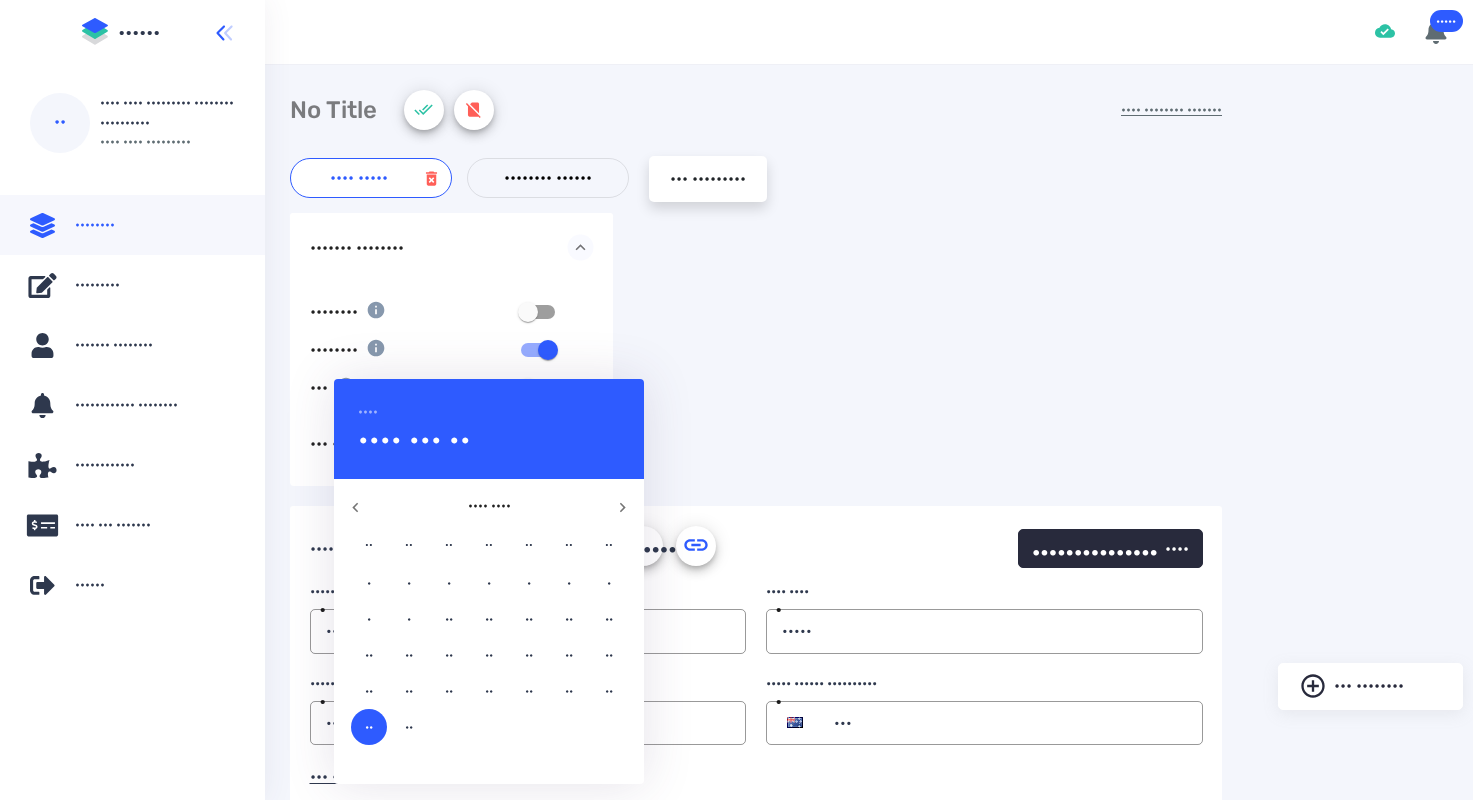 click at bounding box center (736, 400) 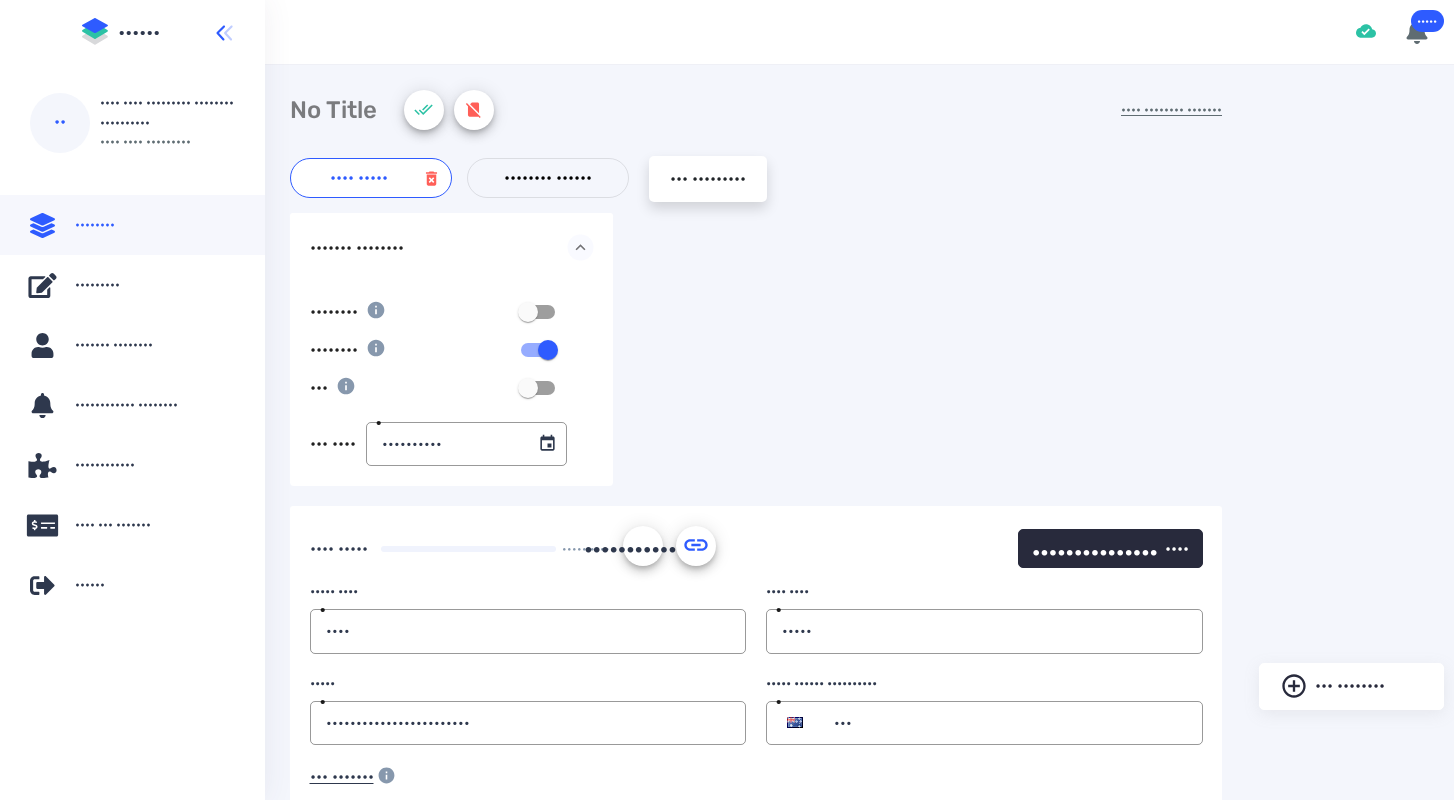 click at bounding box center [548, 444] 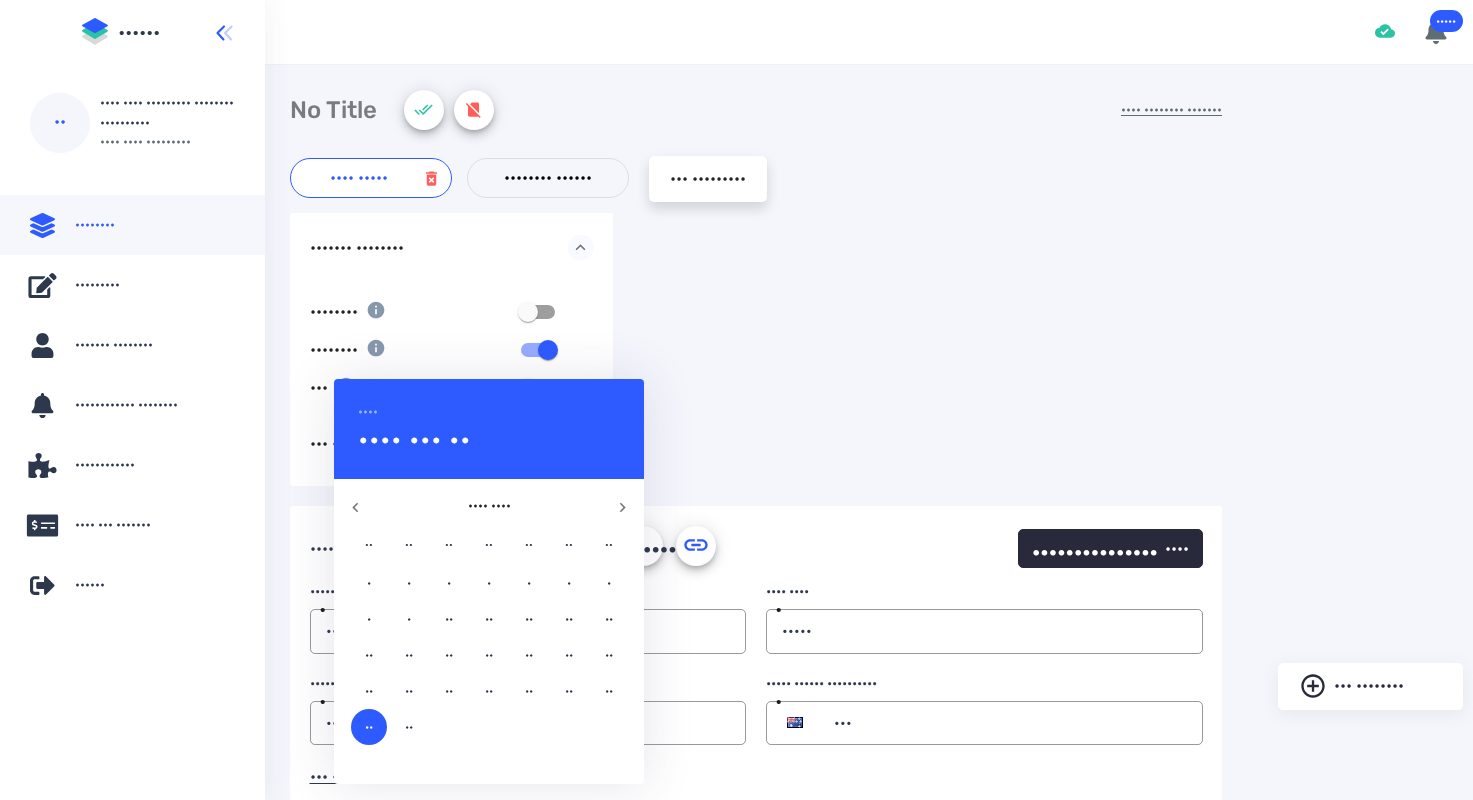 click at bounding box center (736, 400) 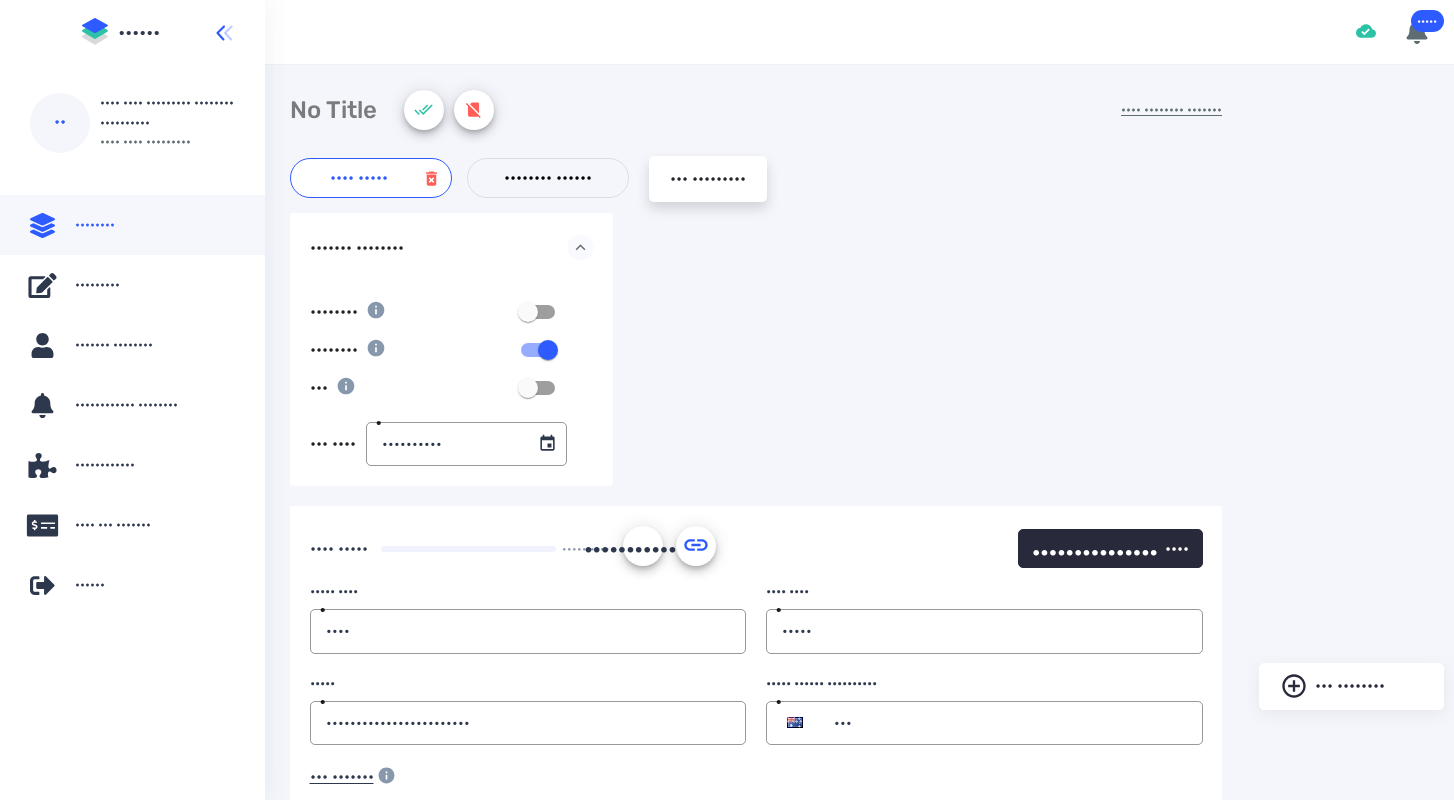 click on "••••••••  ••••••" at bounding box center [548, 178] 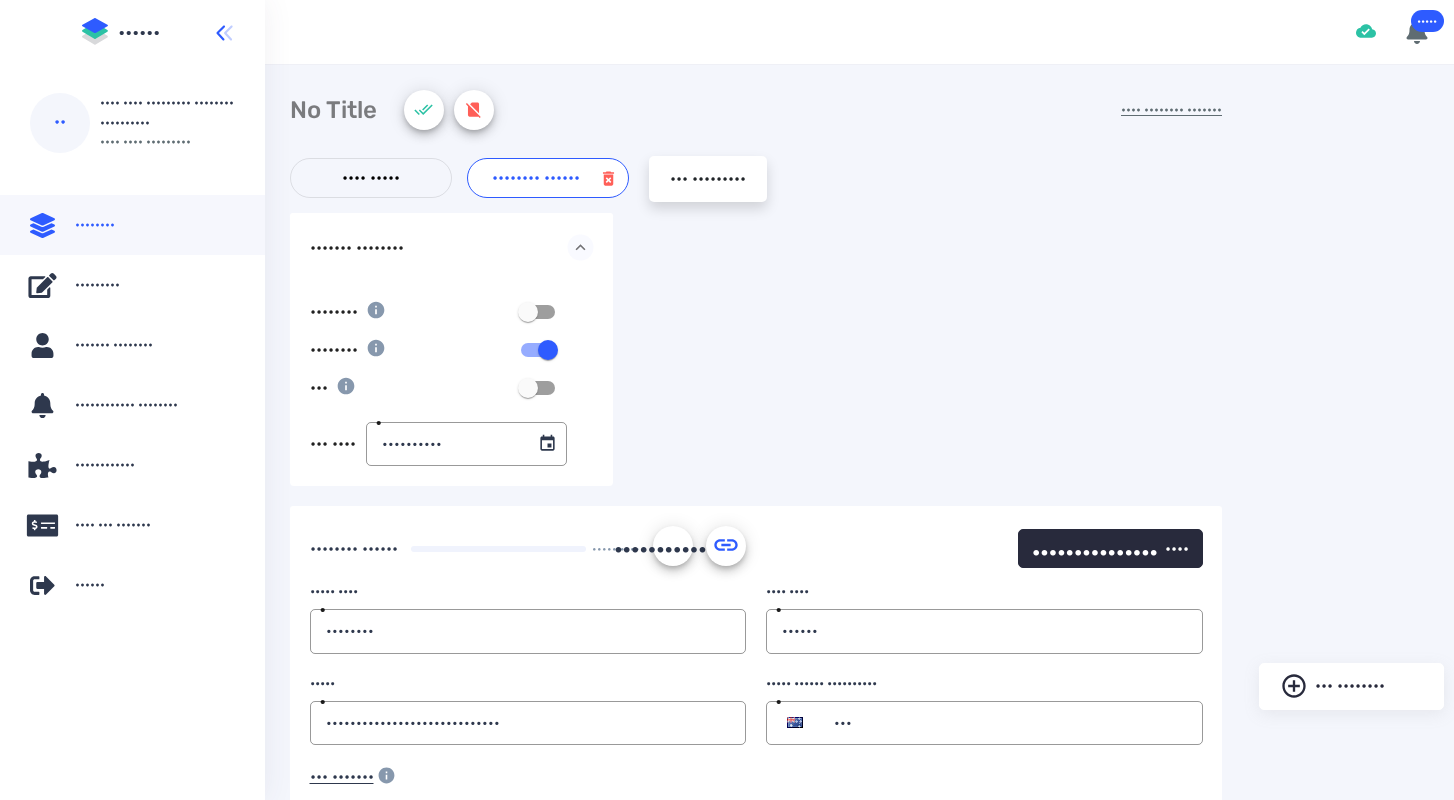 click at bounding box center (548, 444) 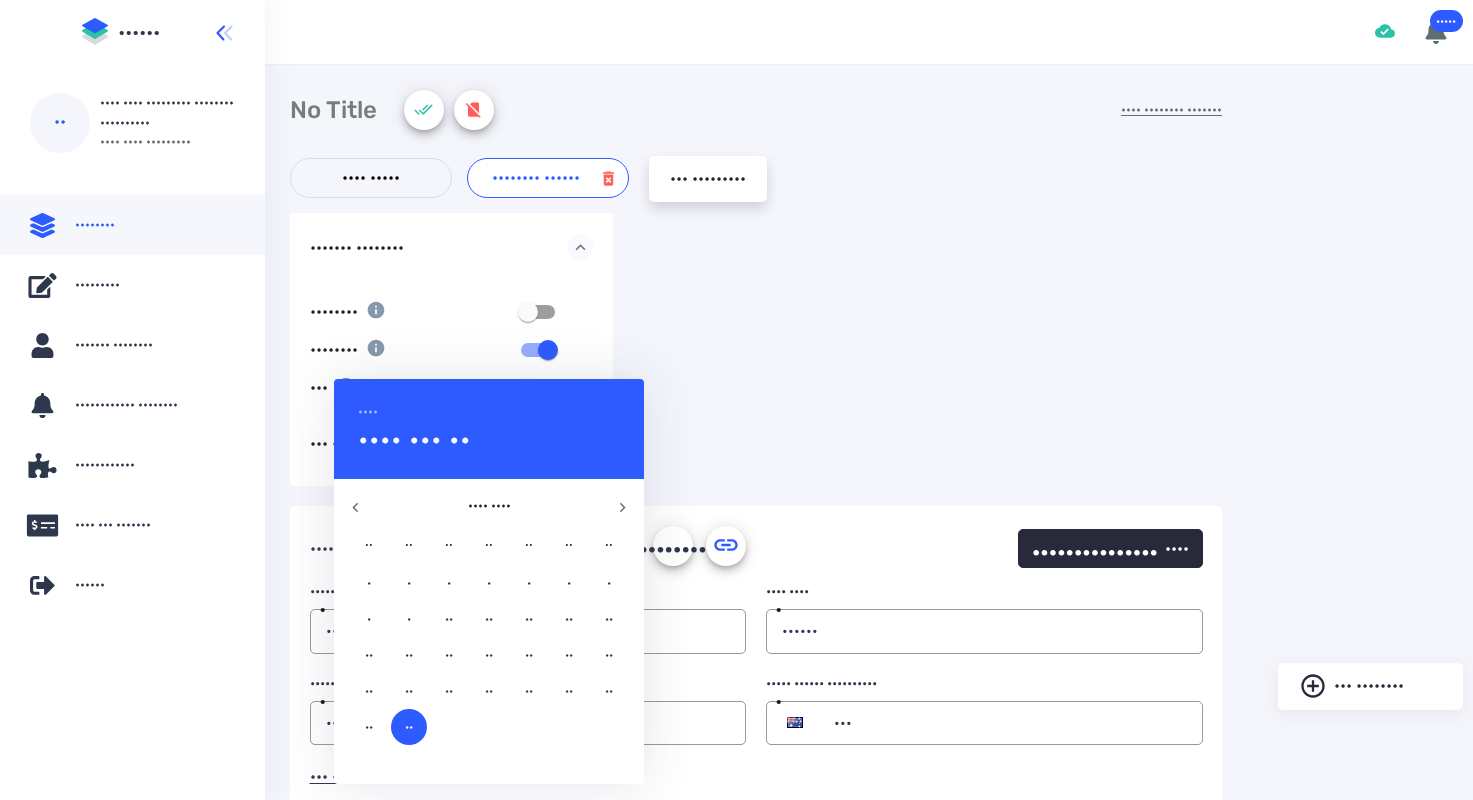 click on "••" at bounding box center [369, 583] 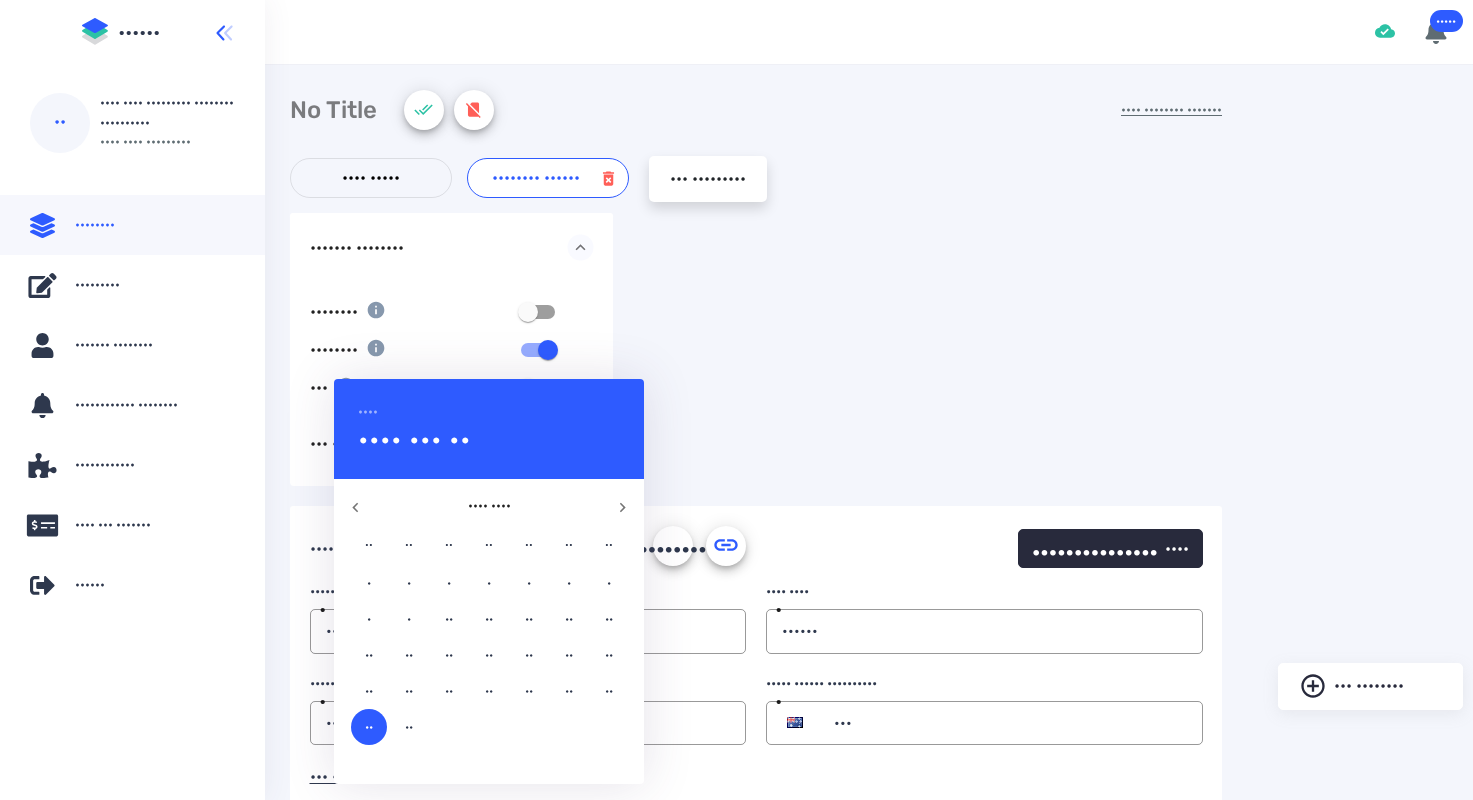 click at bounding box center [736, 400] 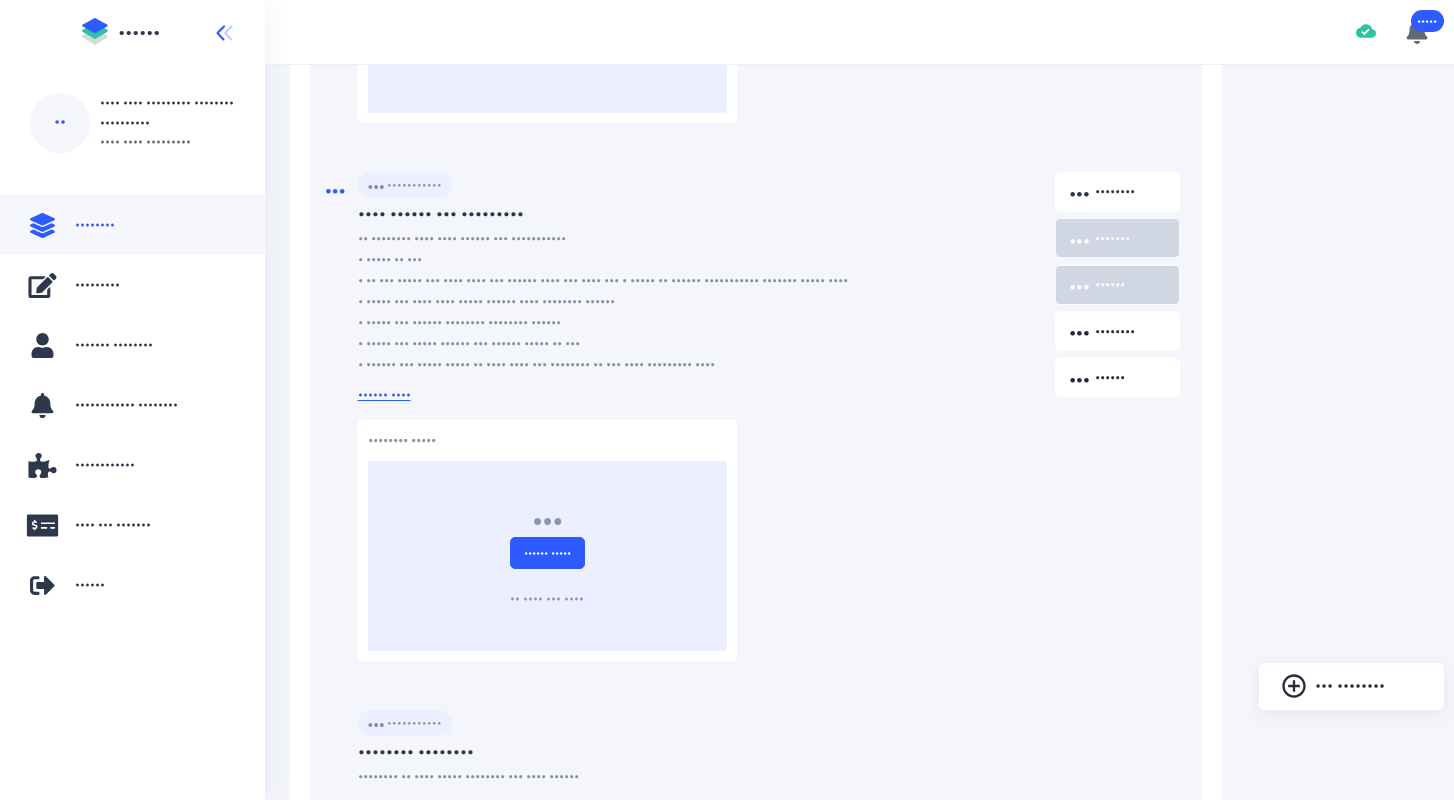 scroll, scrollTop: 4573, scrollLeft: 0, axis: vertical 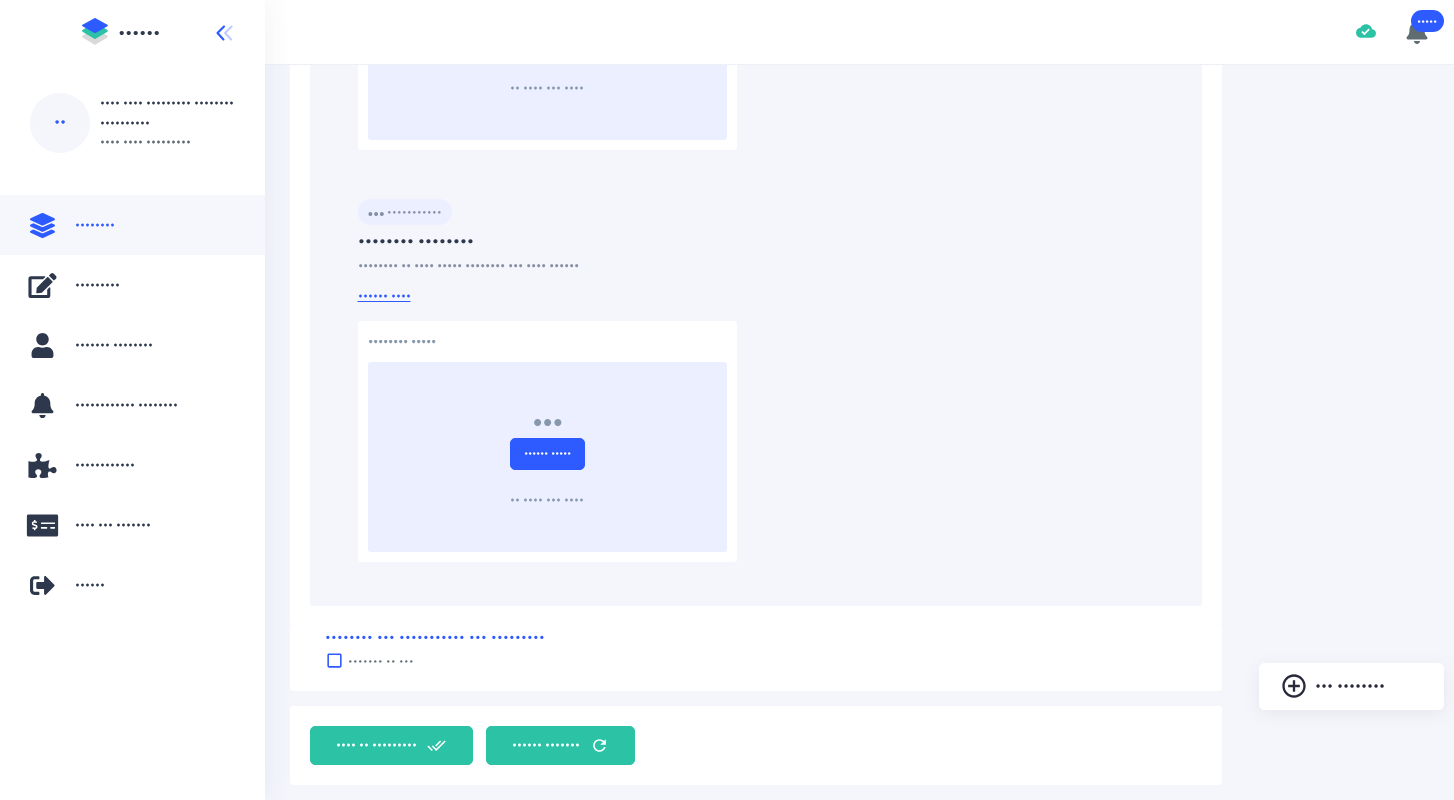click on "•••••• •••••••" at bounding box center [546, 745] 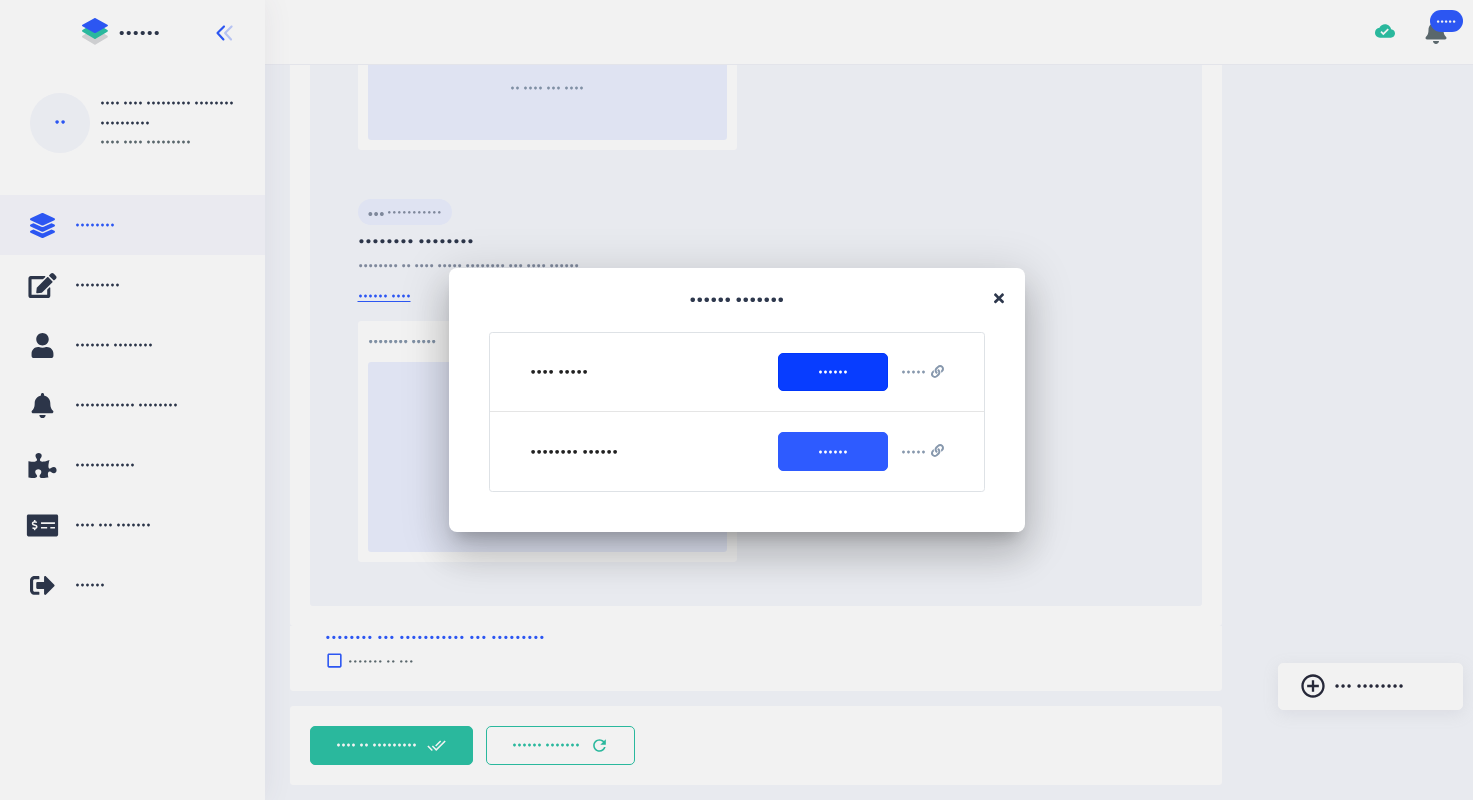 click on "••••••" at bounding box center (833, 372) 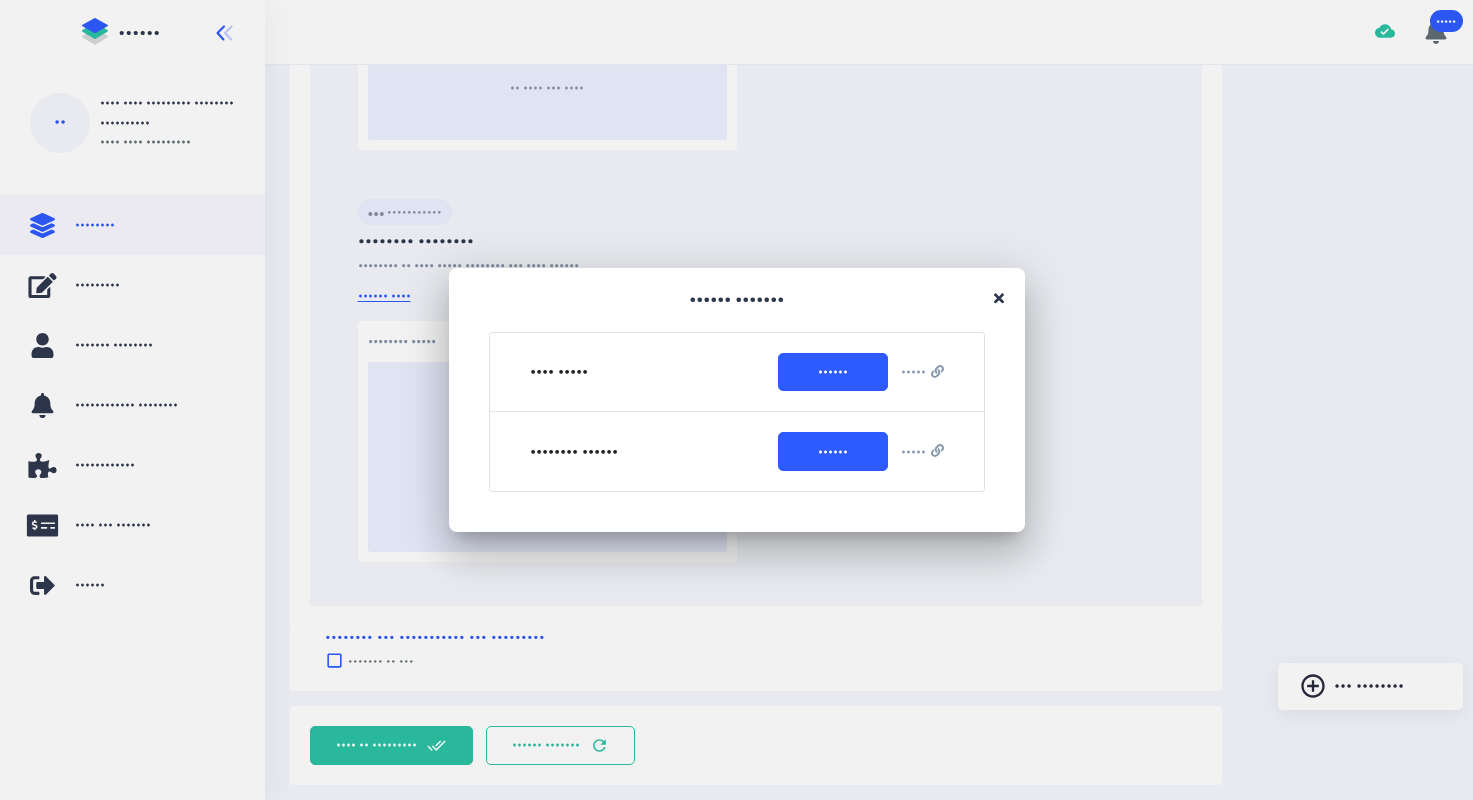 click at bounding box center [999, 298] 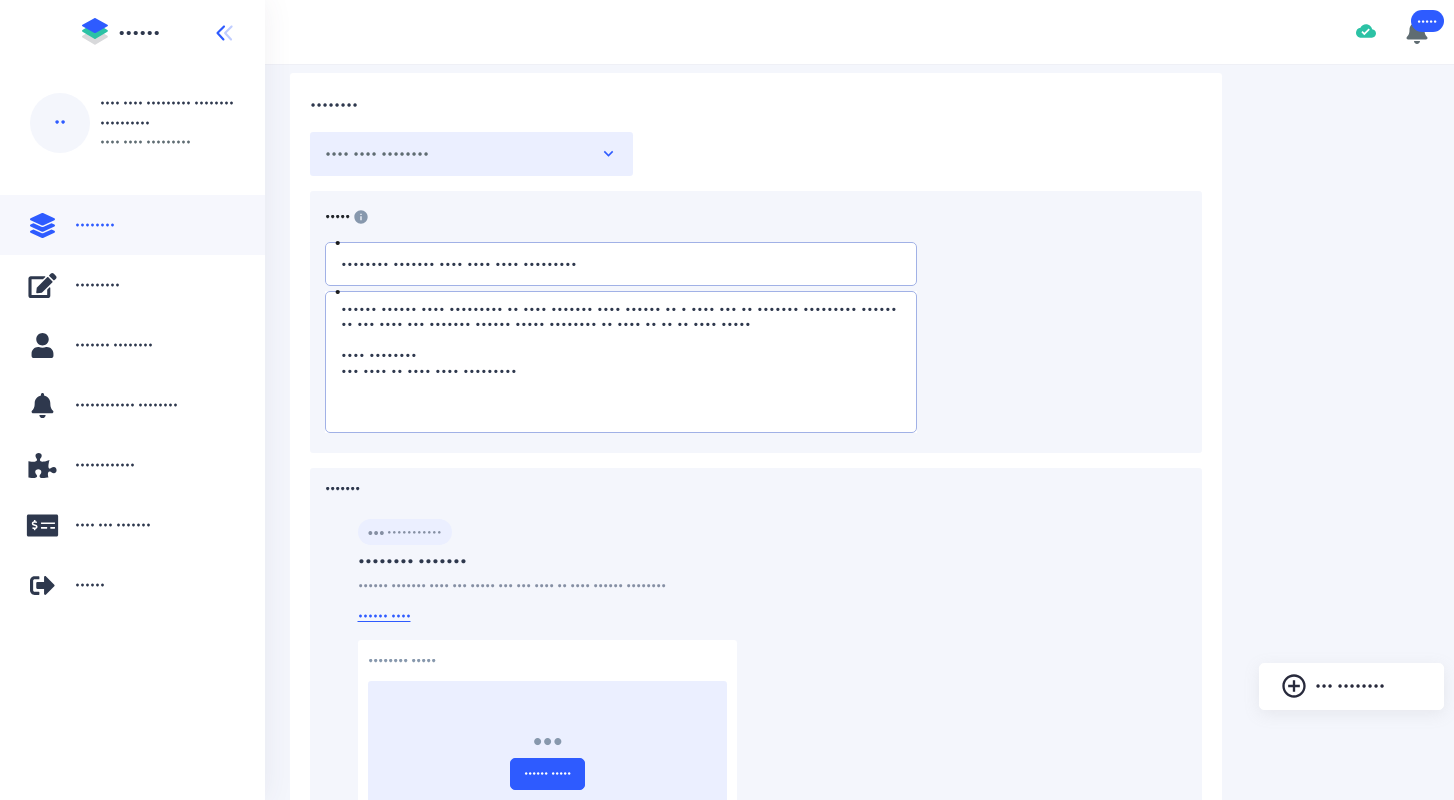 scroll, scrollTop: 0, scrollLeft: 0, axis: both 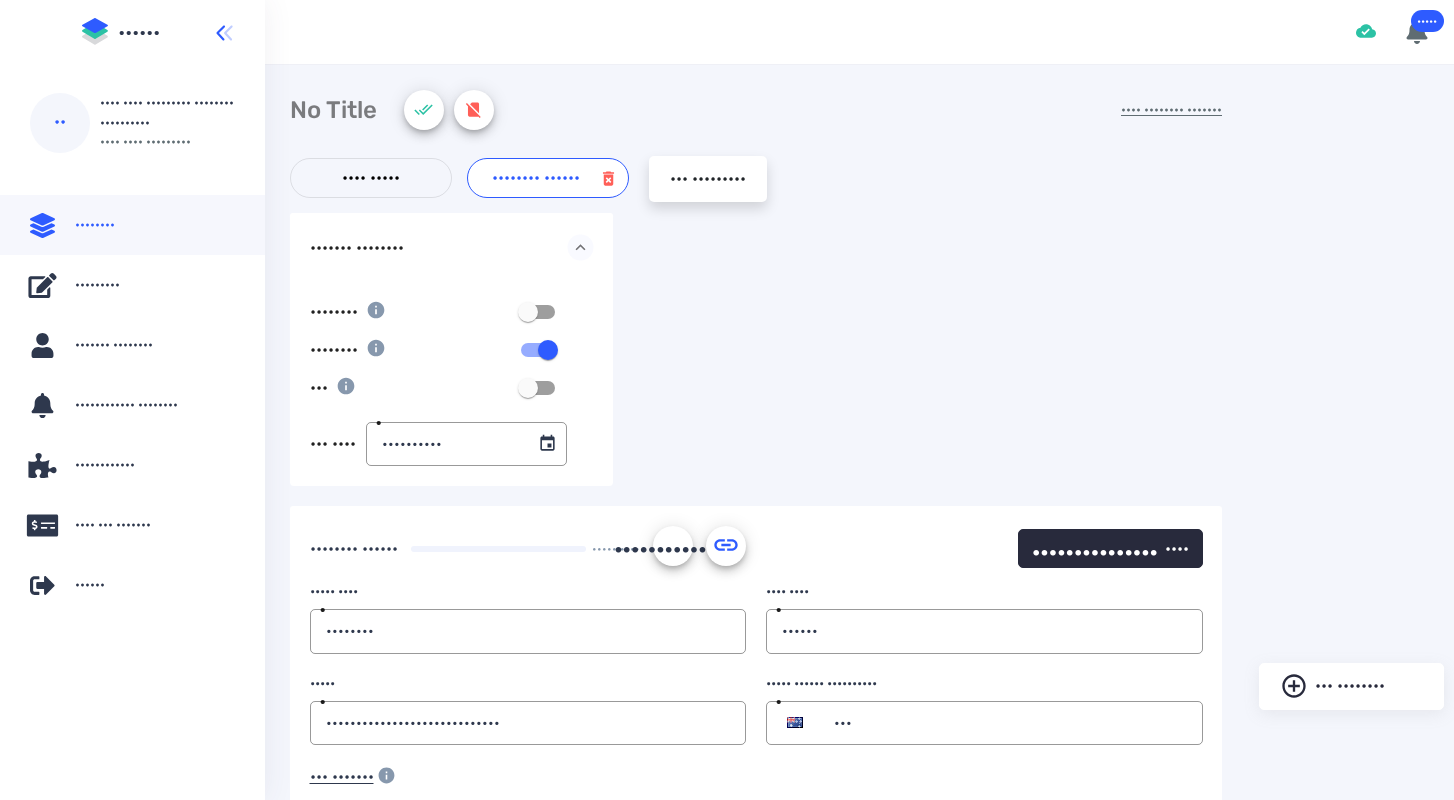 drag, startPoint x: 340, startPoint y: 187, endPoint x: 426, endPoint y: 229, distance: 95.707886 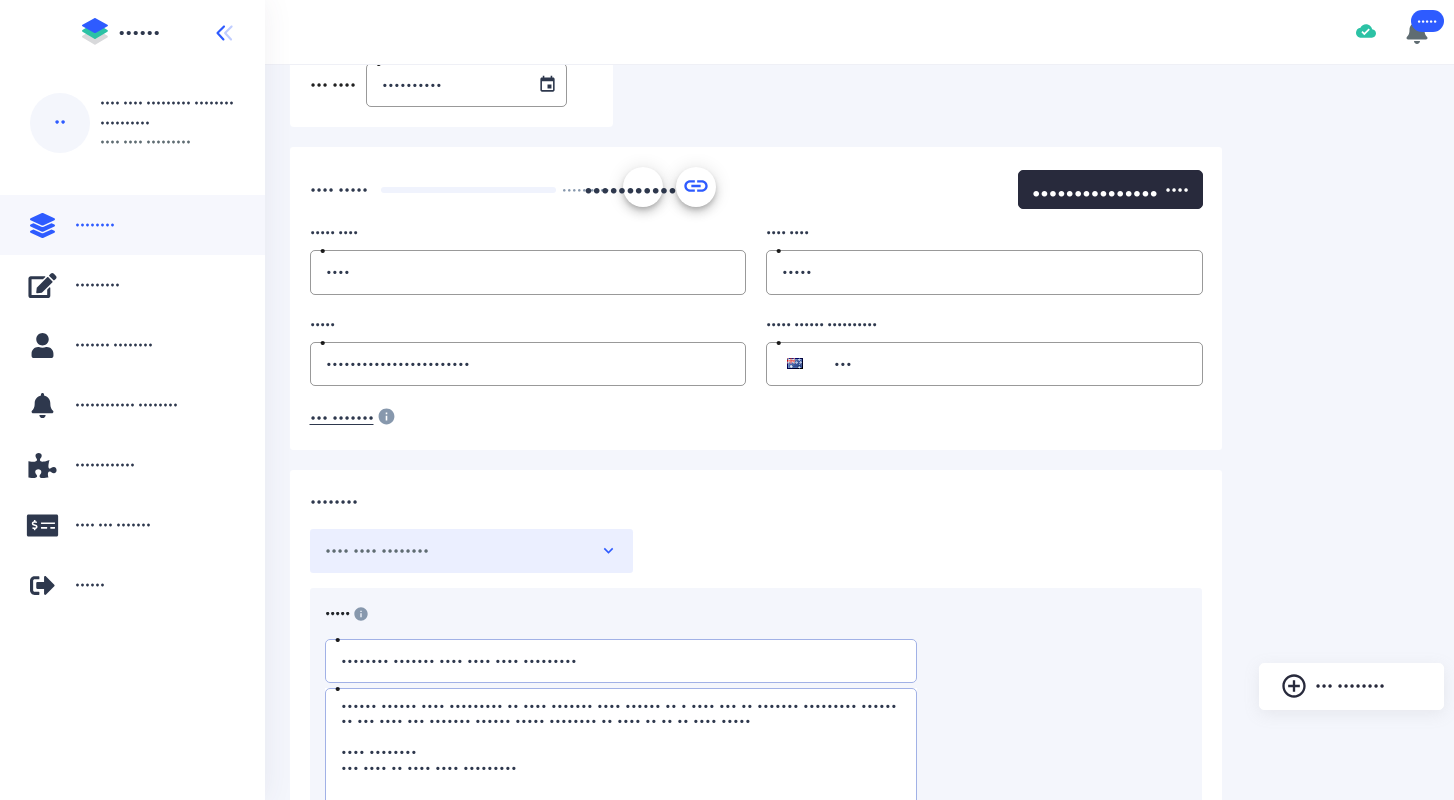 scroll, scrollTop: 374, scrollLeft: 0, axis: vertical 